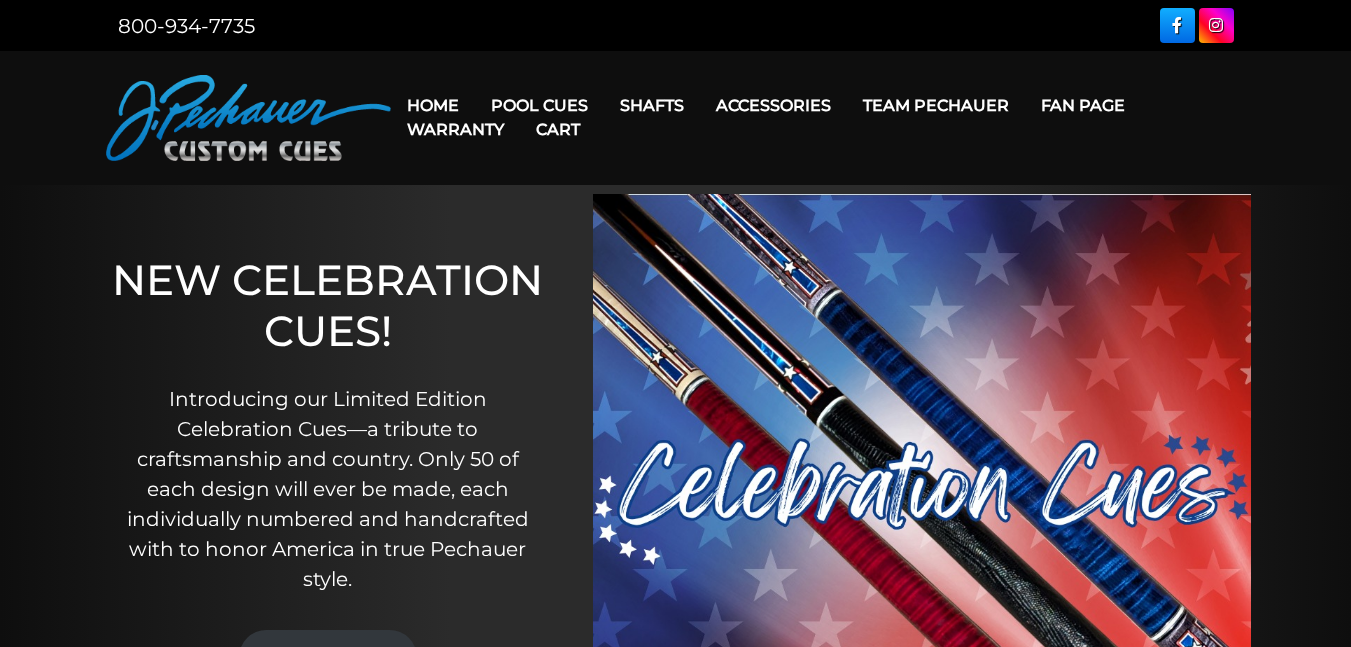 scroll, scrollTop: 0, scrollLeft: 0, axis: both 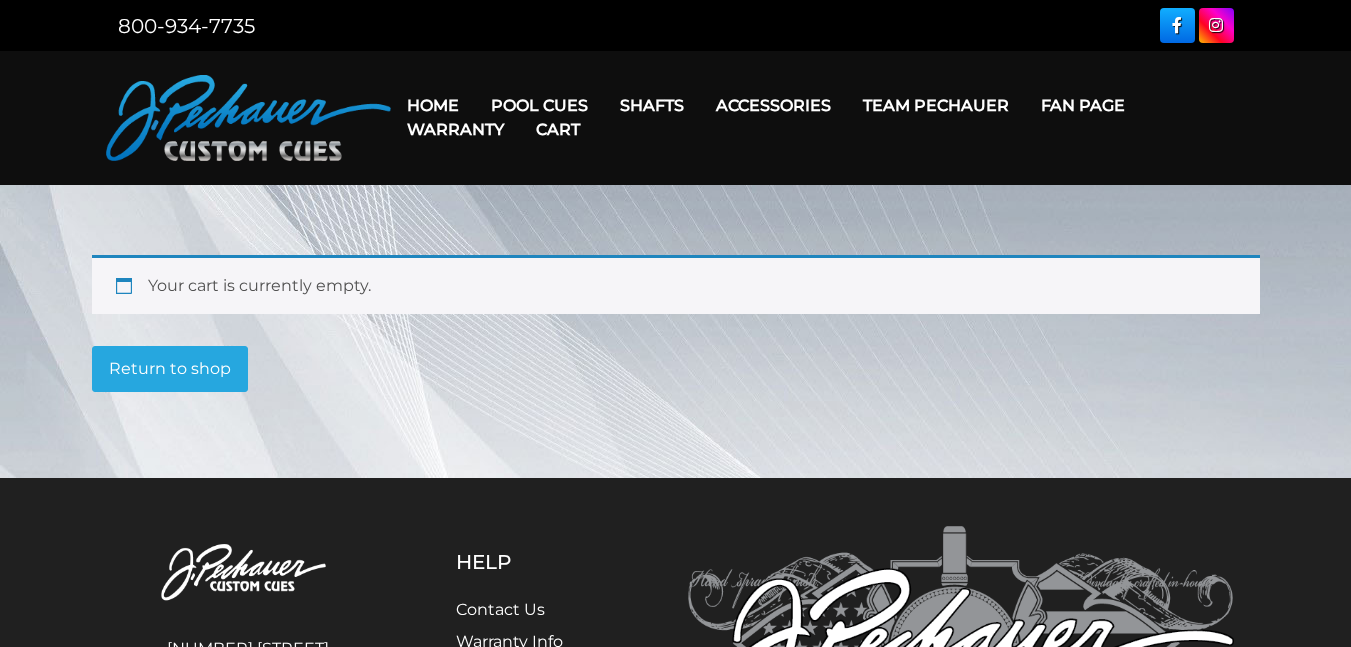 click on "Cart" at bounding box center [558, 129] 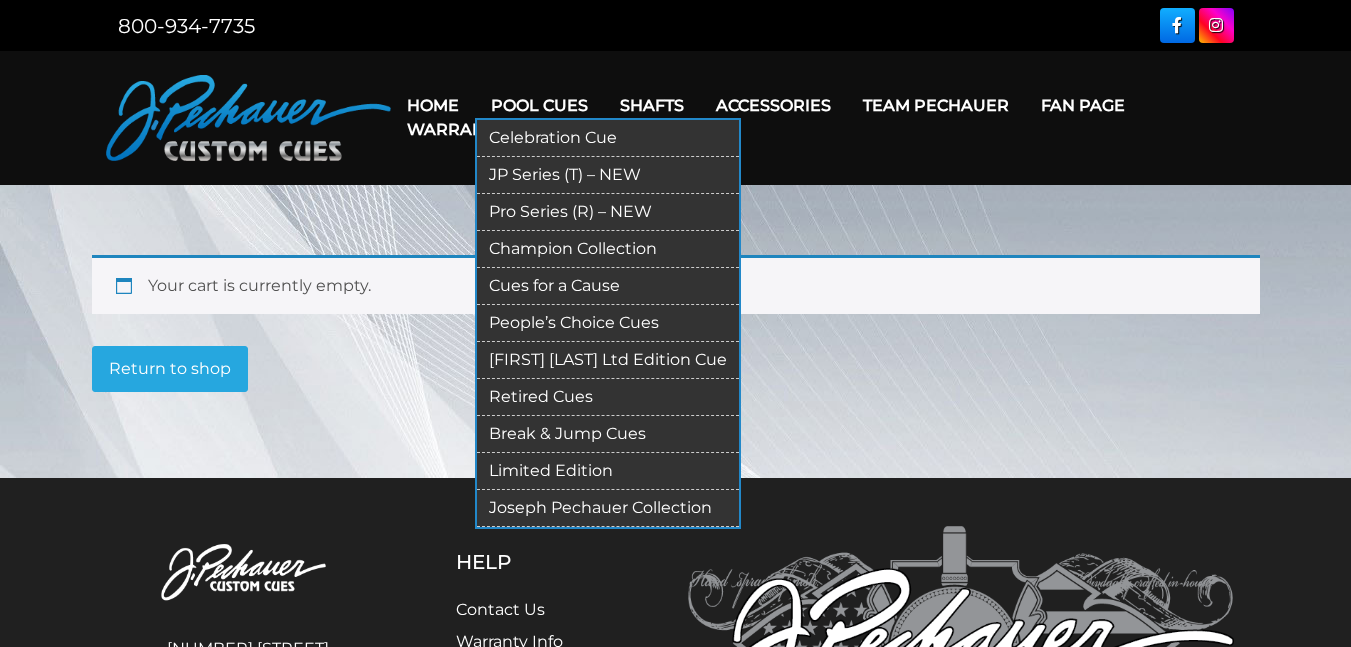 click on "JP Series (T) – NEW" at bounding box center (608, 175) 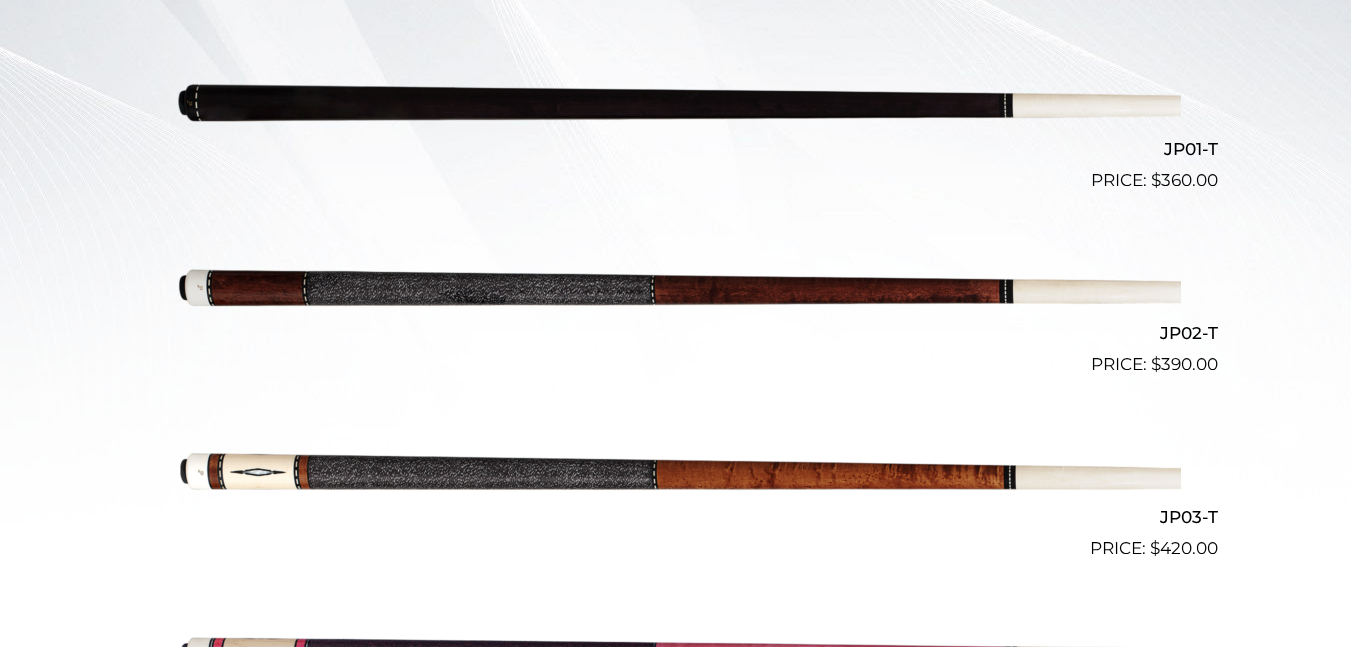 scroll, scrollTop: 0, scrollLeft: 0, axis: both 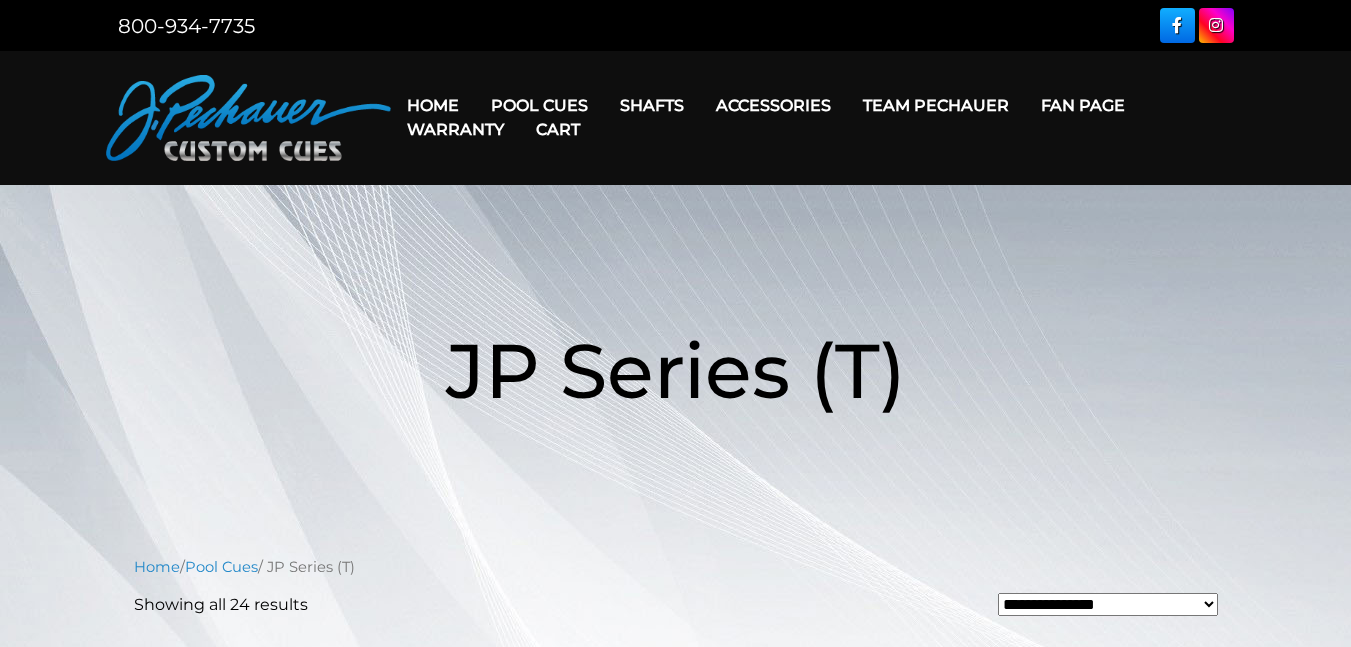click on "Cart" at bounding box center [558, 129] 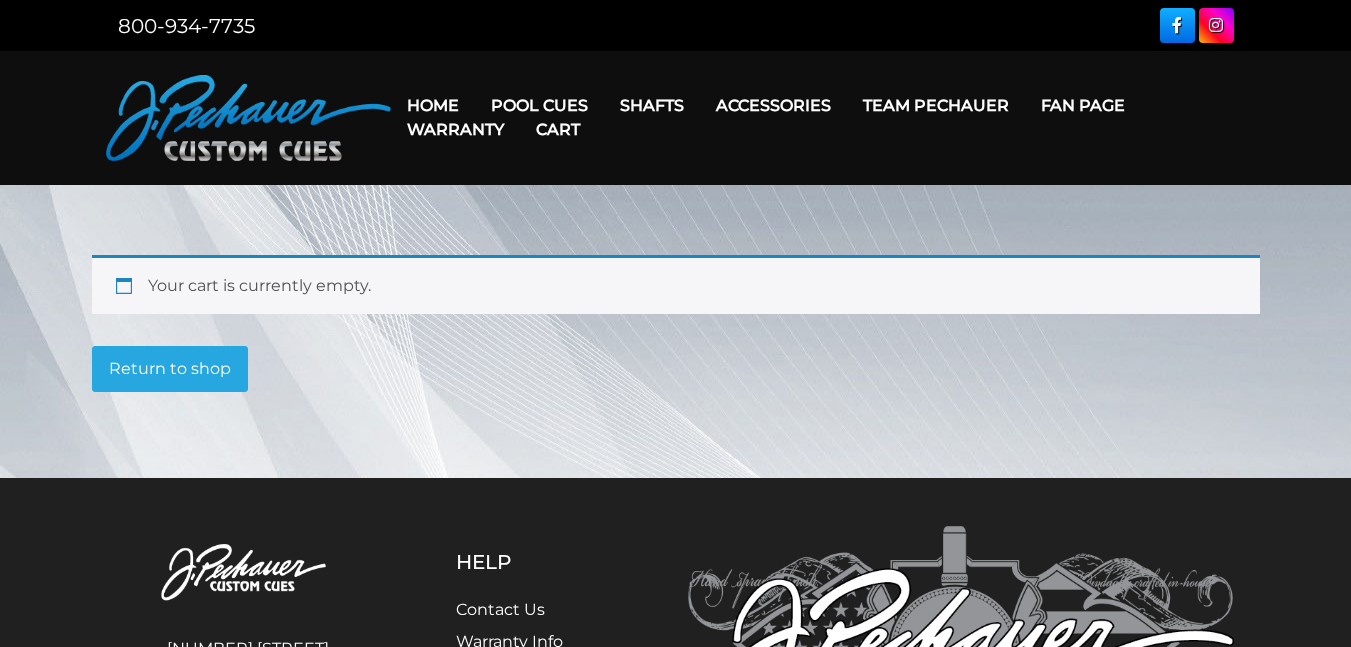 scroll, scrollTop: 0, scrollLeft: 0, axis: both 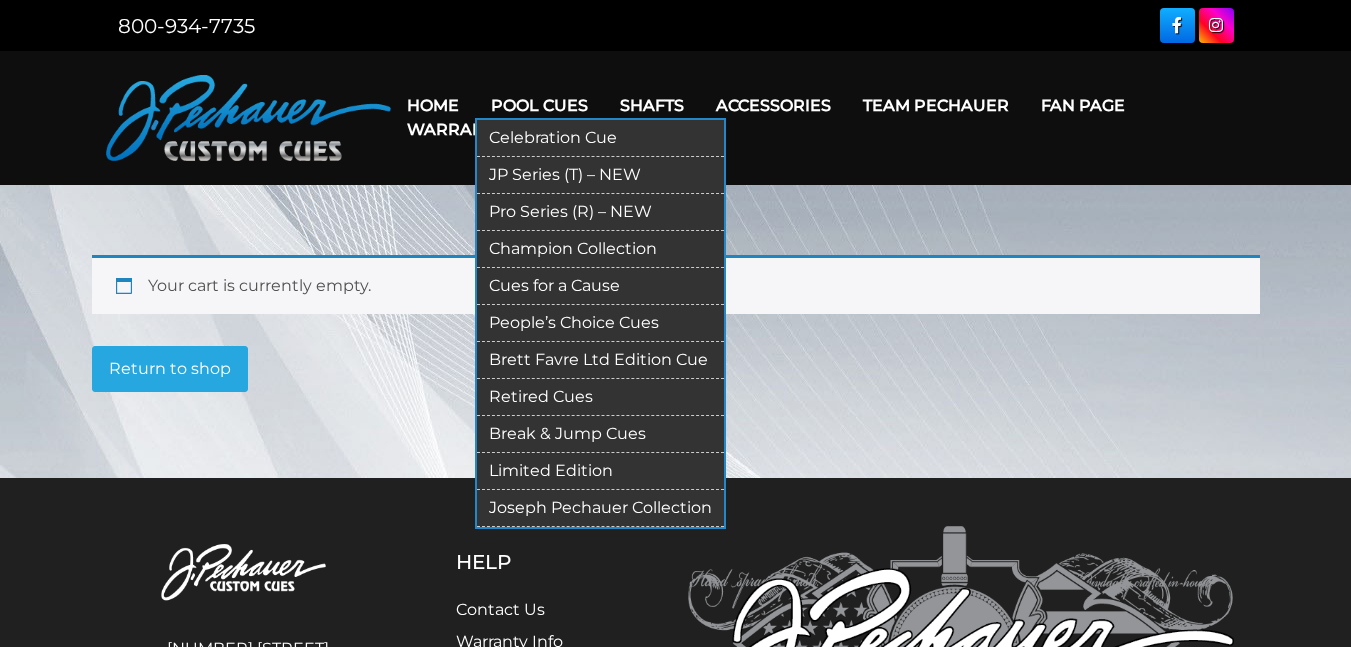 click on "Pro Series (R) – NEW" at bounding box center (600, 212) 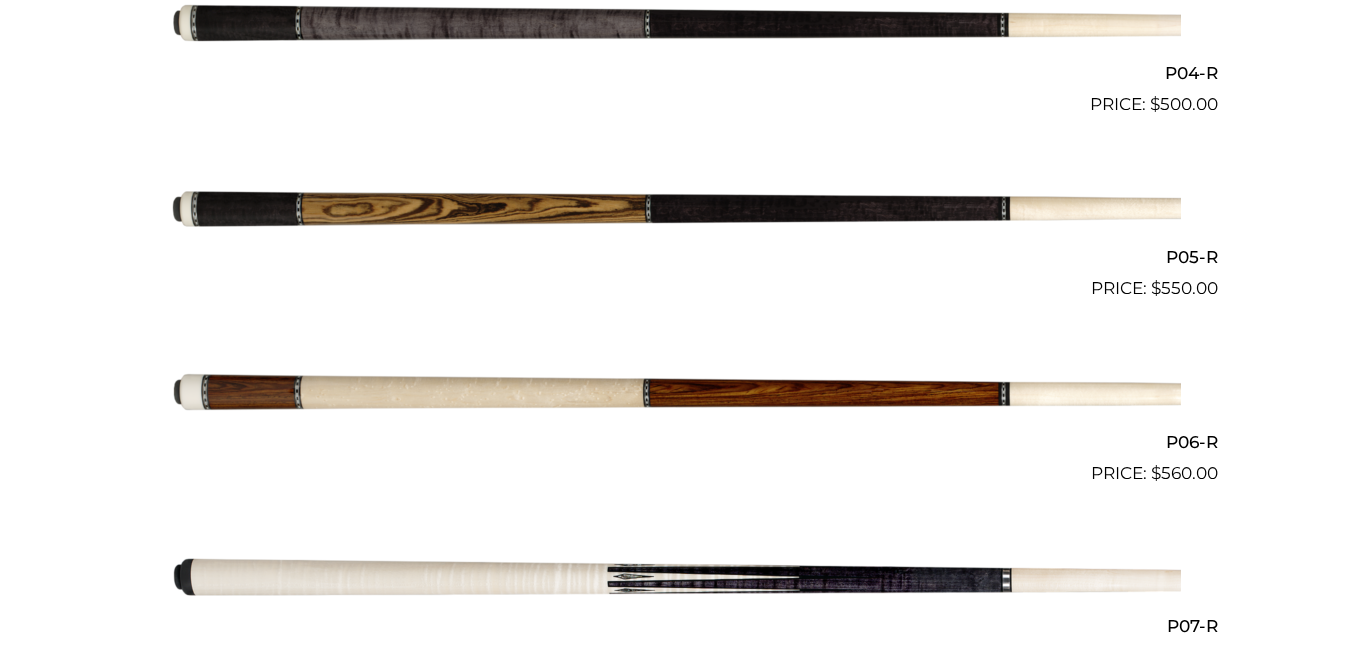 scroll, scrollTop: 0, scrollLeft: 0, axis: both 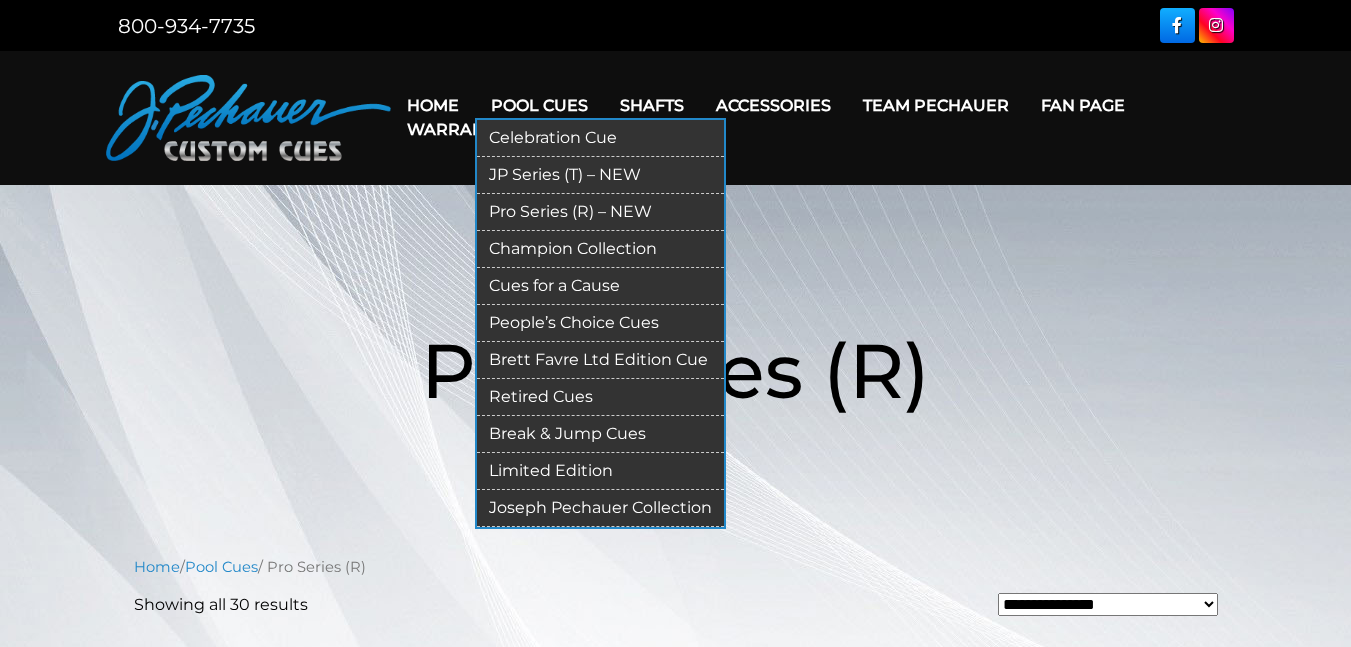 click on "Champion Collection" at bounding box center [600, 249] 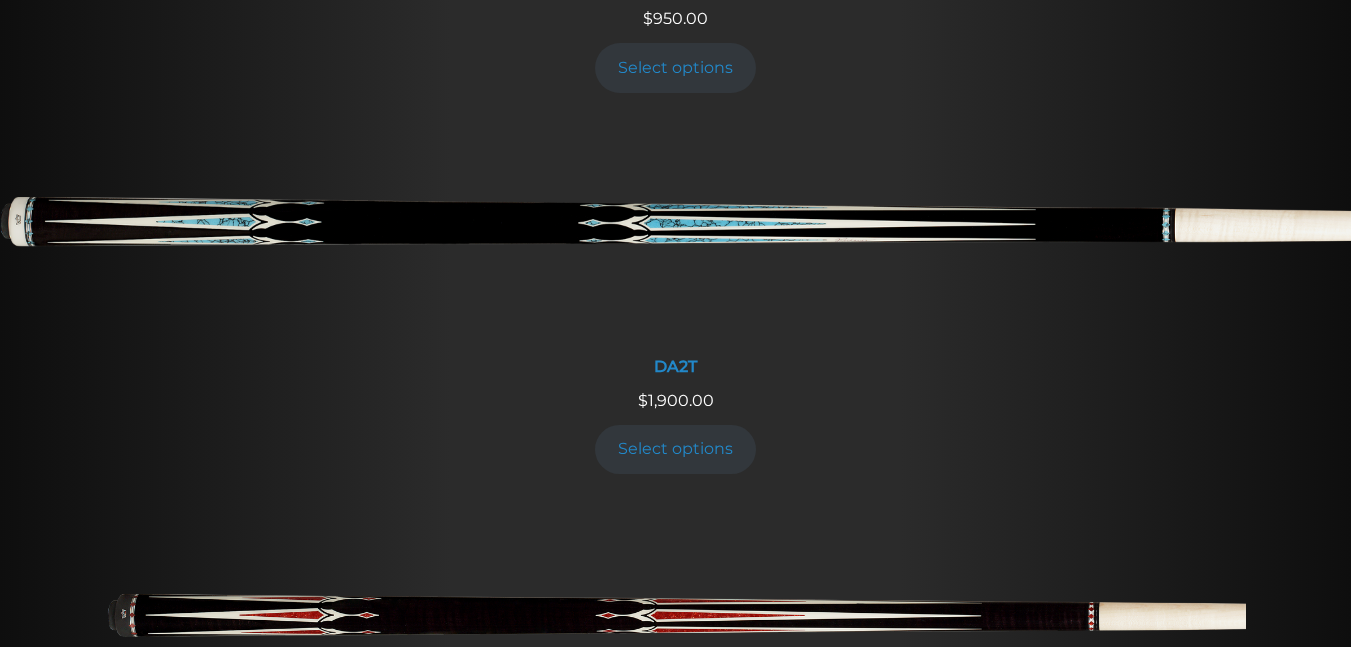 scroll, scrollTop: 0, scrollLeft: 0, axis: both 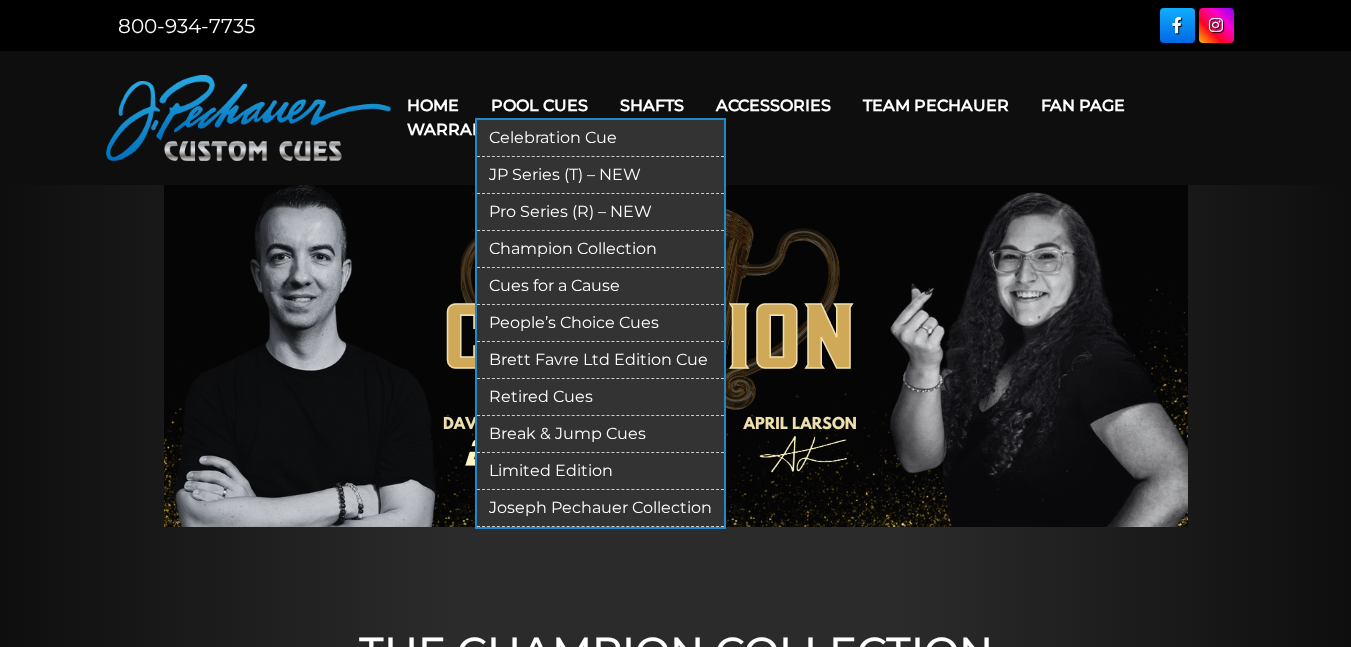 click on "People’s Choice Cues" at bounding box center [600, 323] 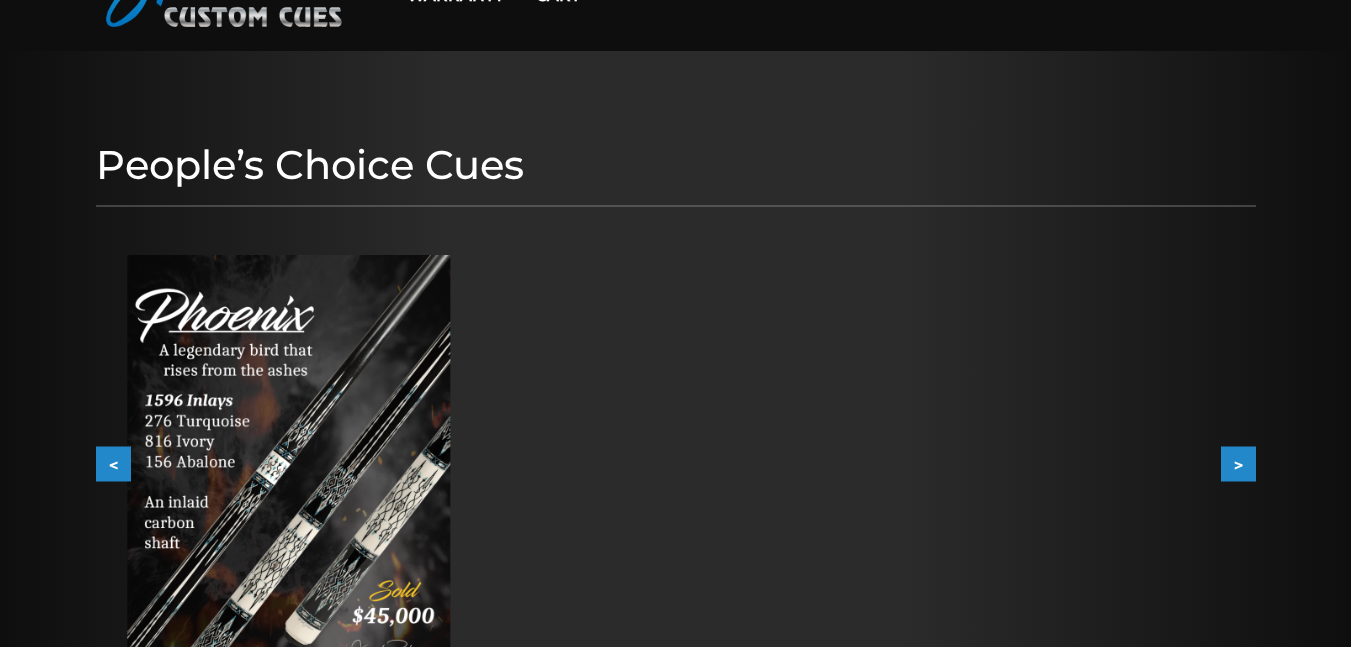 scroll, scrollTop: 137, scrollLeft: 0, axis: vertical 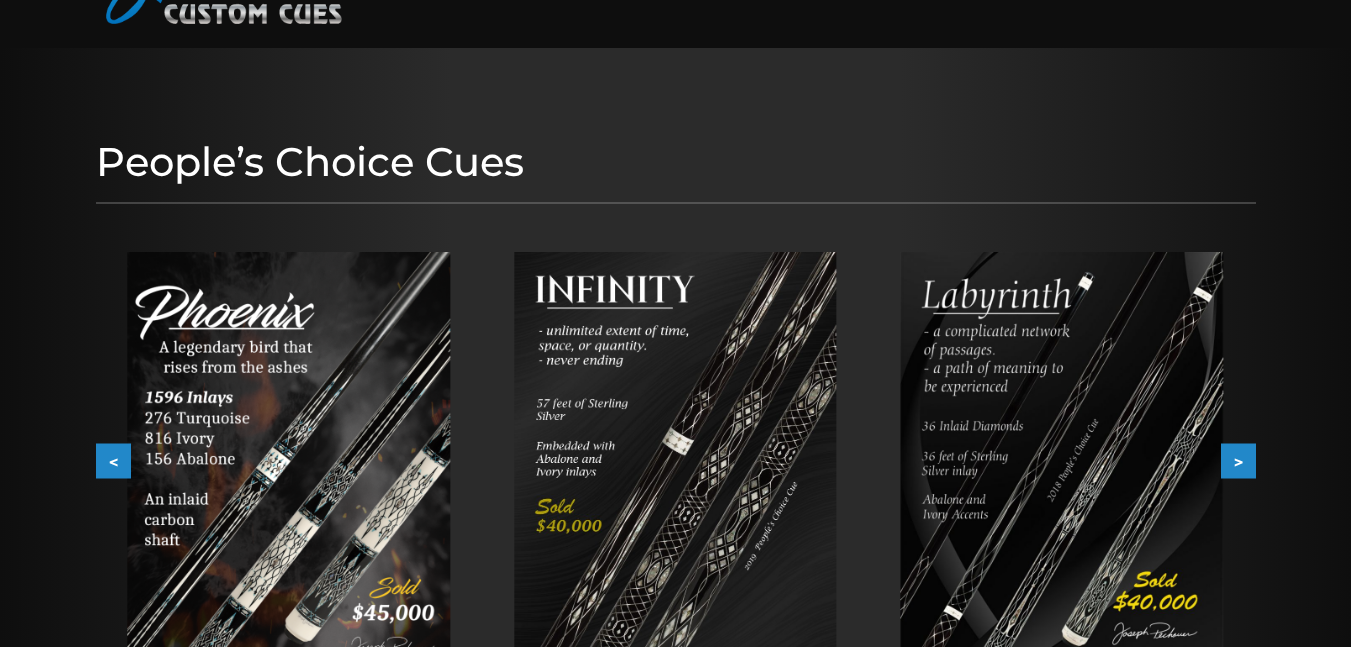 click on ">" at bounding box center (1238, 461) 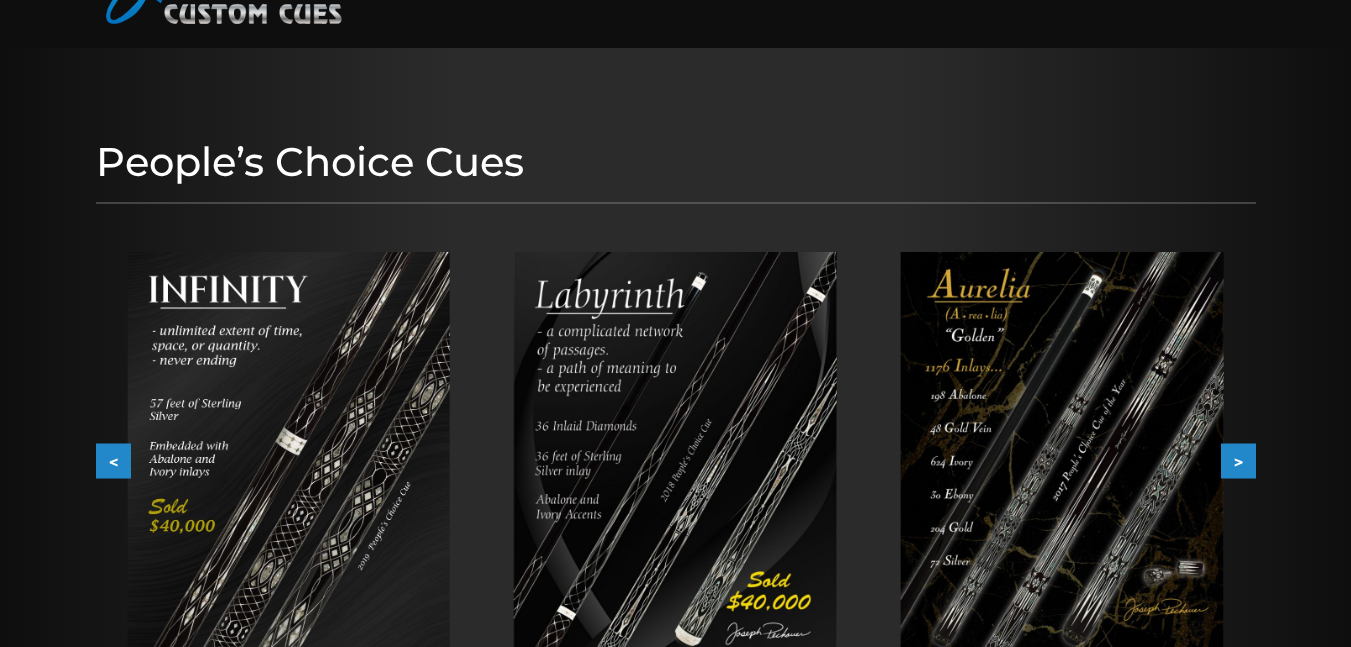 click on ">" at bounding box center (1238, 461) 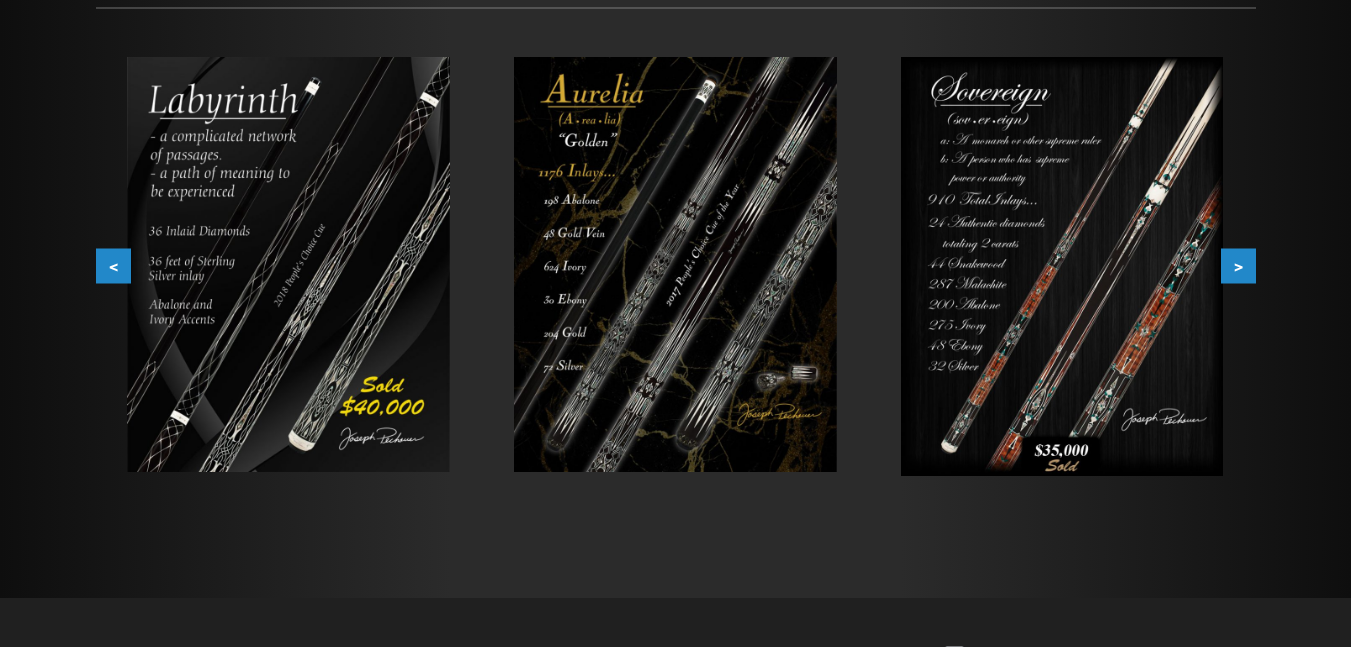 scroll, scrollTop: 337, scrollLeft: 0, axis: vertical 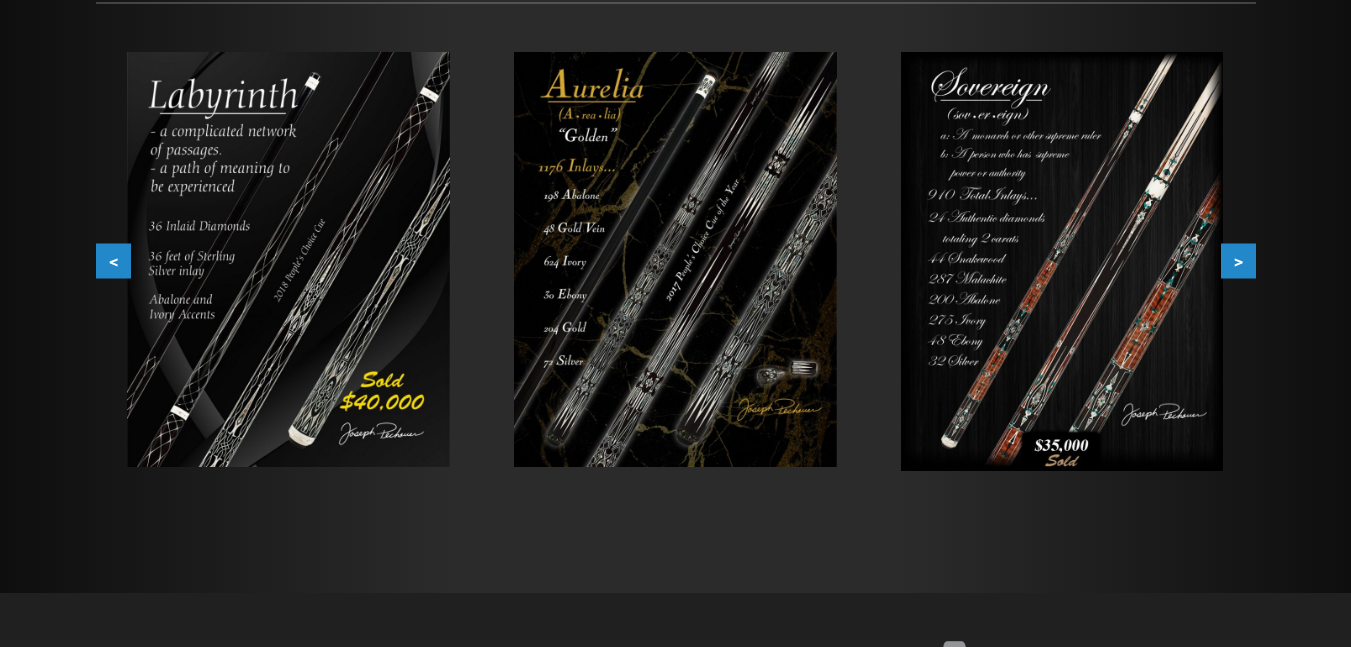 click on ">" at bounding box center [1238, 261] 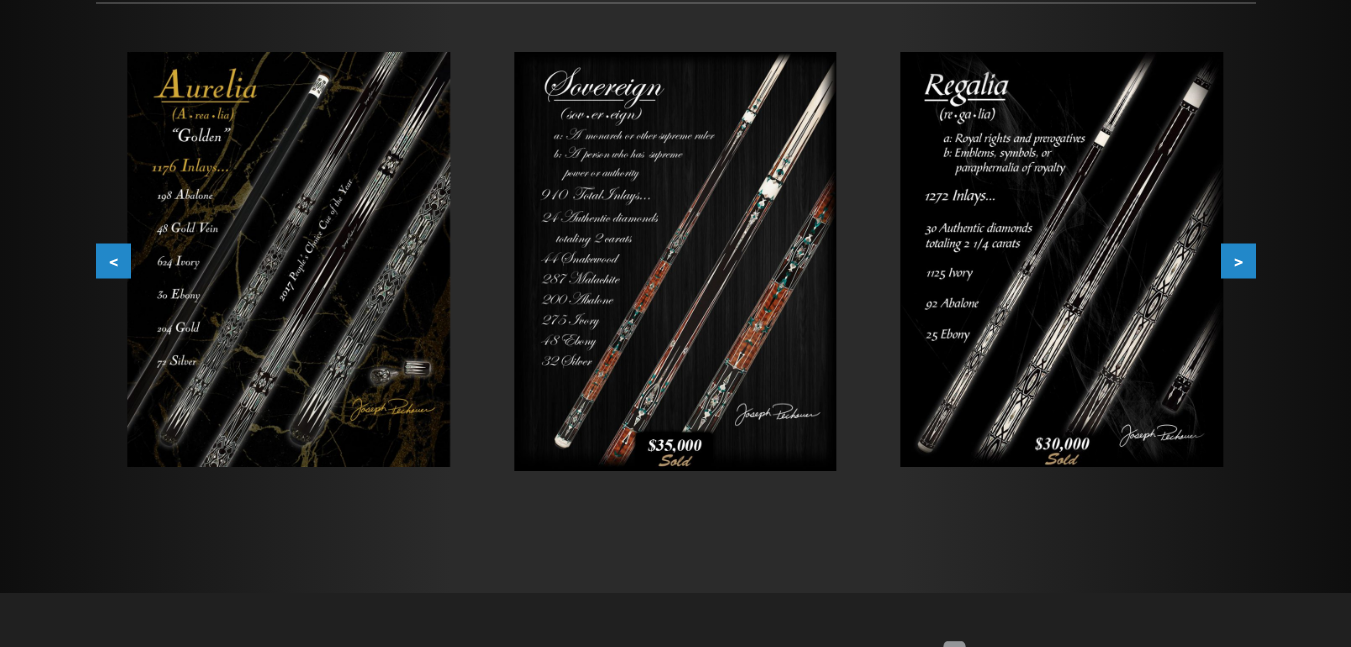 click on ">" at bounding box center [1238, 261] 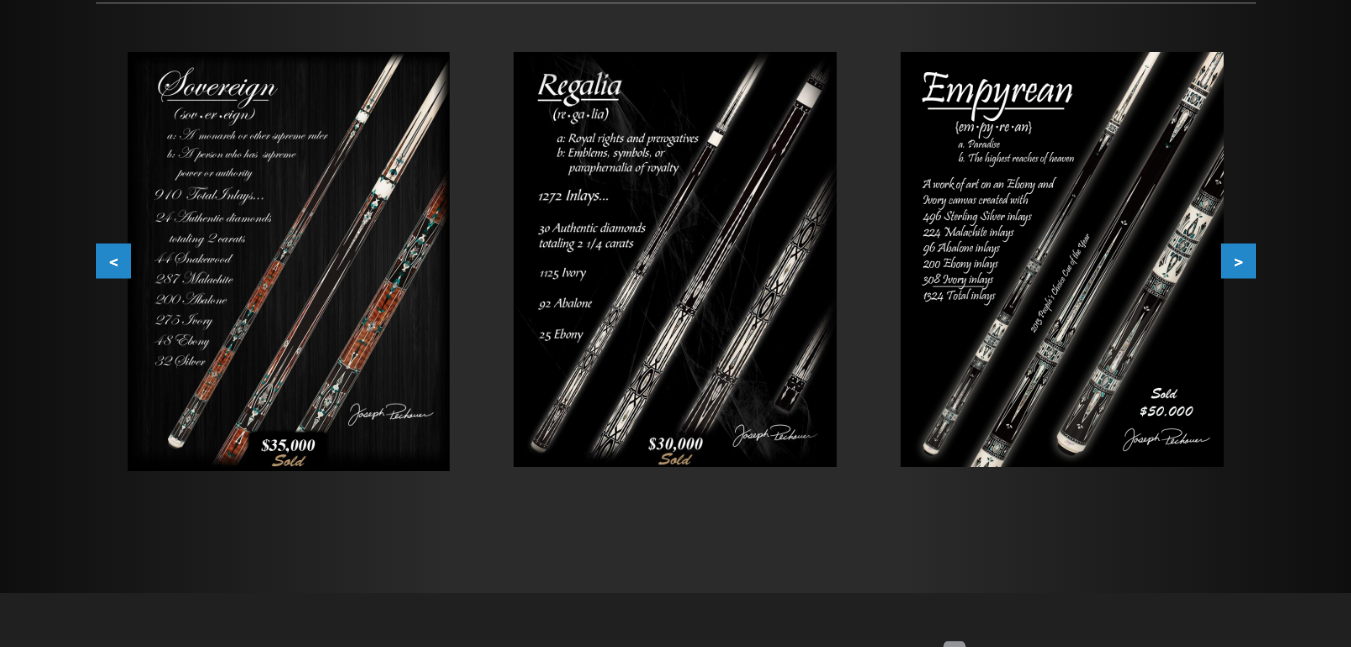 click on ">" at bounding box center (1238, 261) 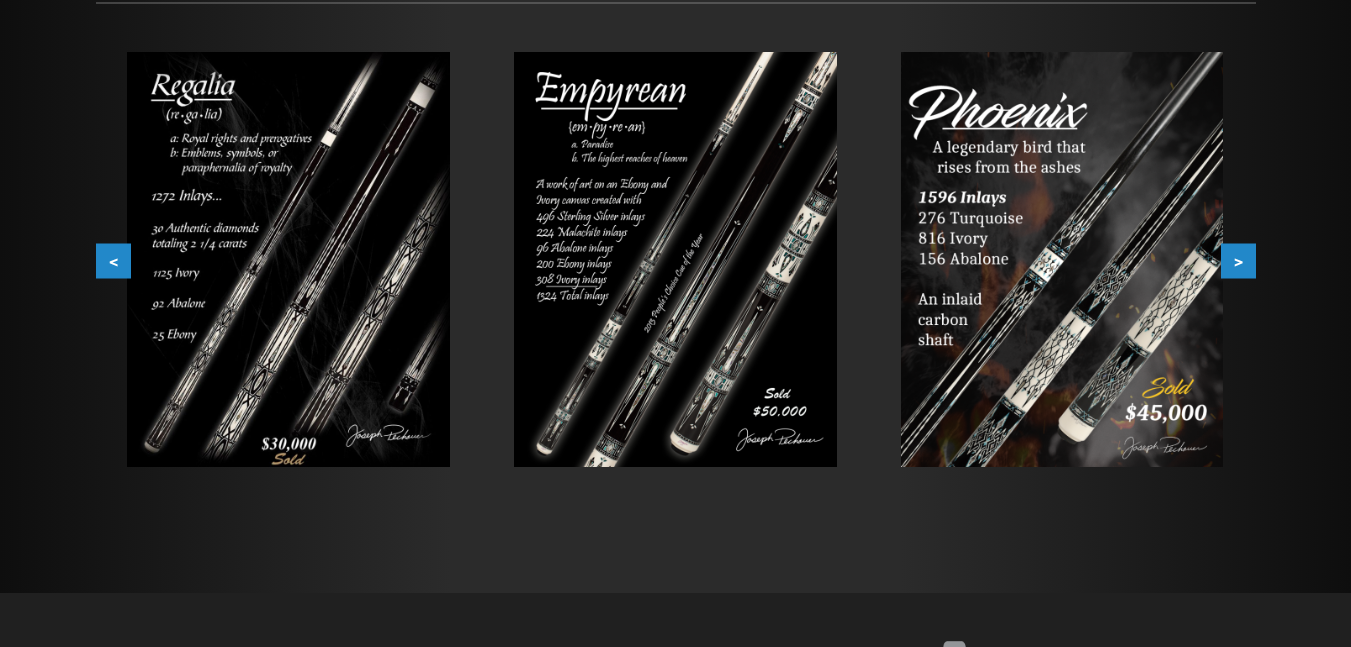 click on ">" at bounding box center [1238, 261] 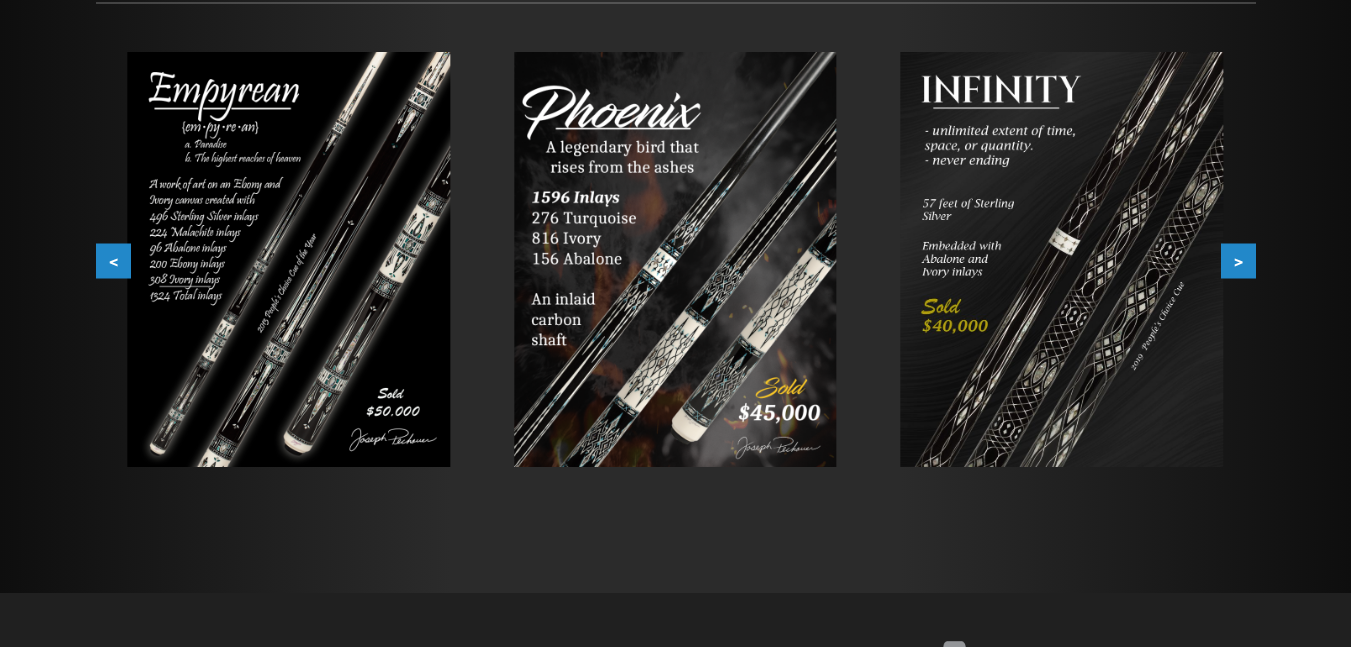 click on ">" at bounding box center [1238, 261] 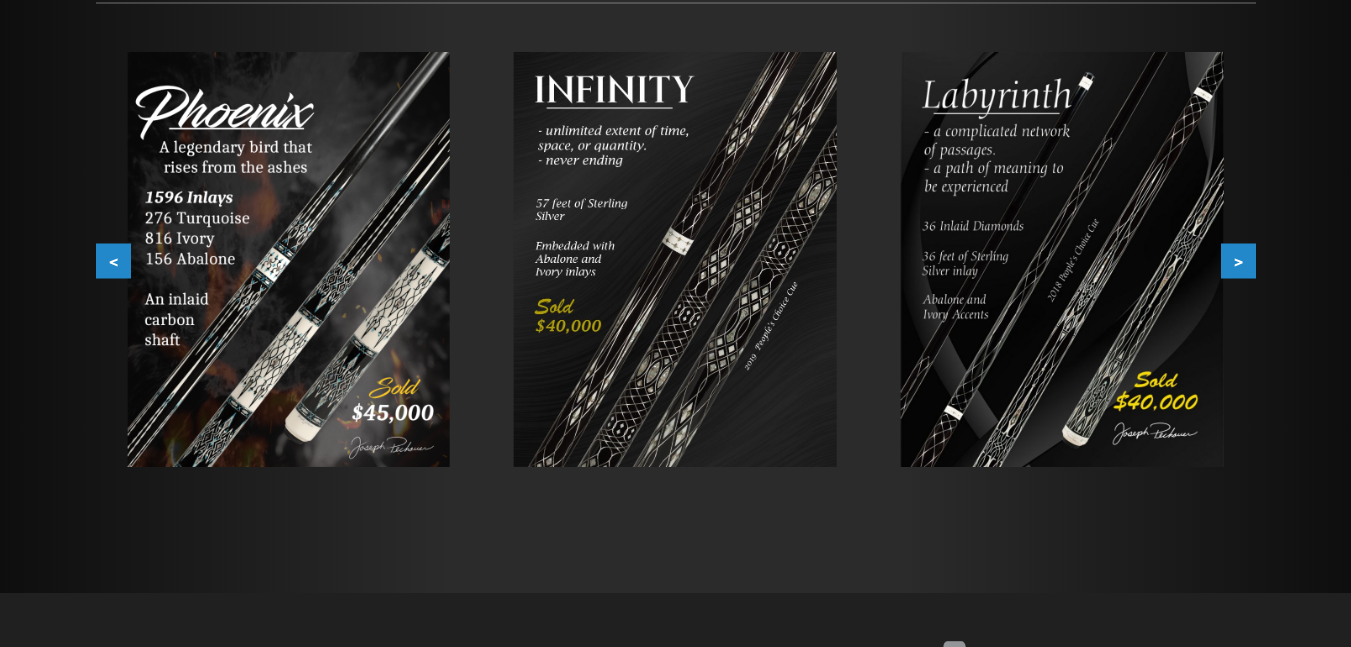 click on ">" at bounding box center (1238, 261) 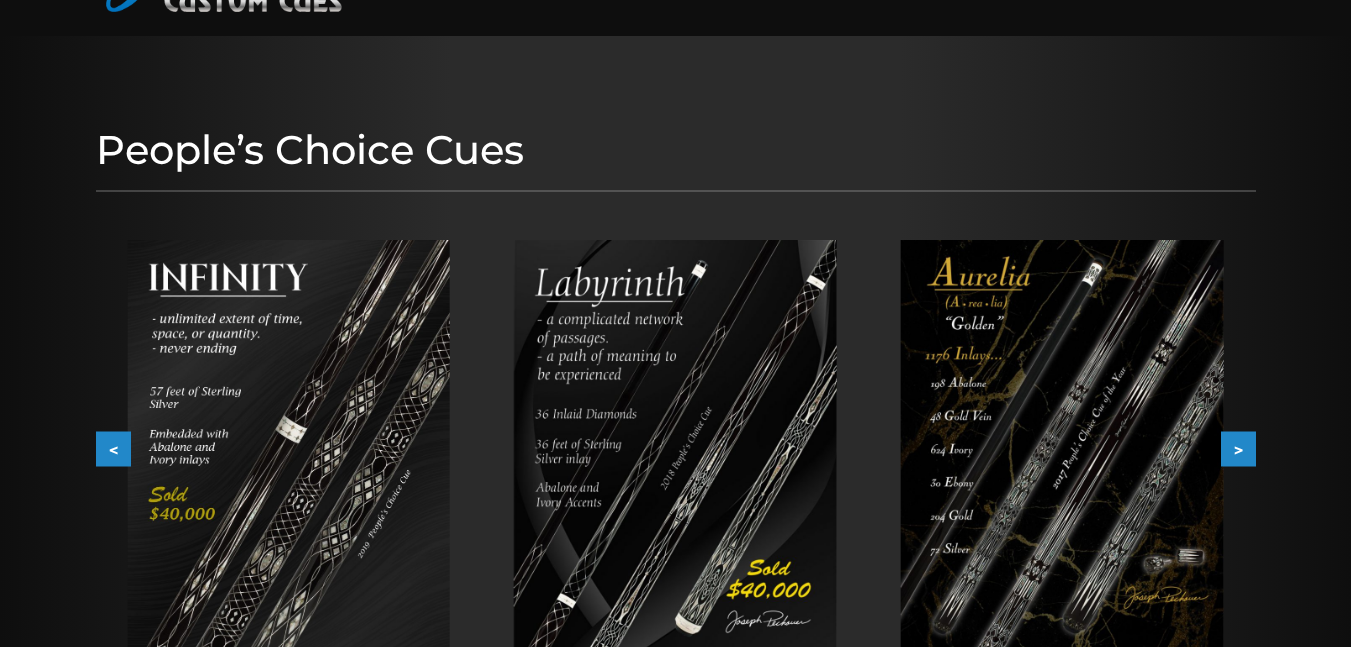 scroll, scrollTop: 0, scrollLeft: 0, axis: both 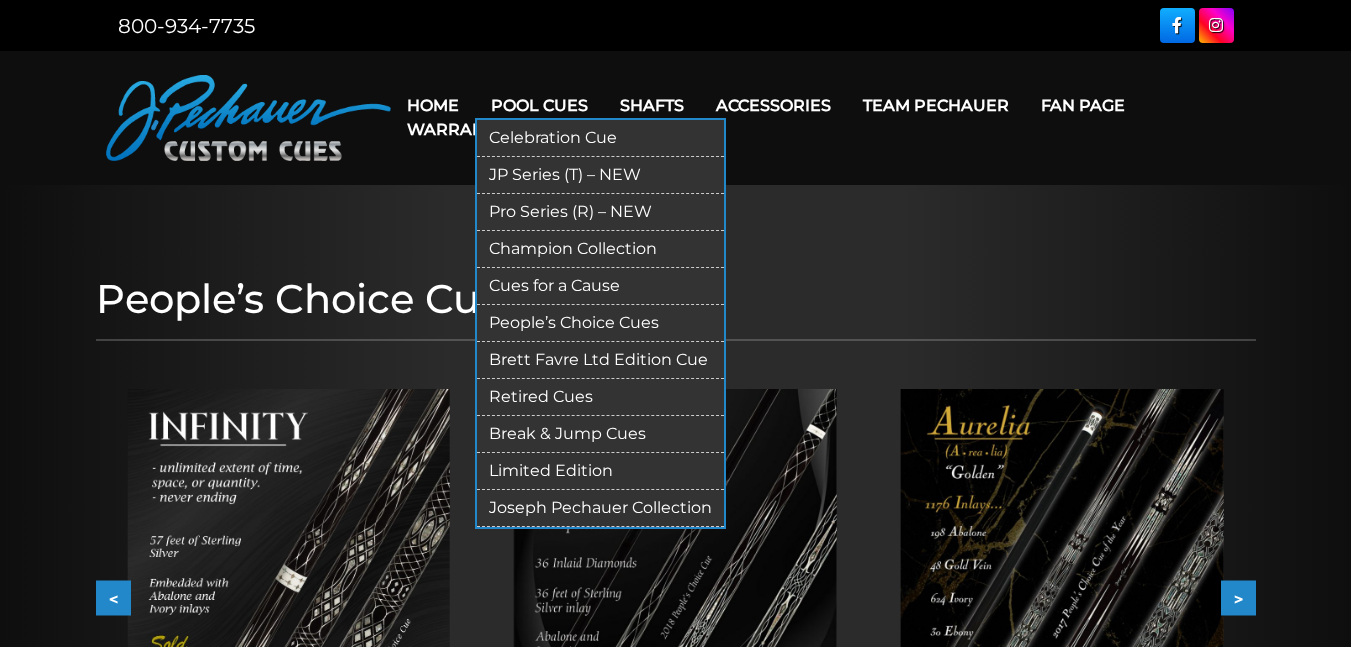 click on "Brett Favre Ltd Edition Cue" at bounding box center (600, 360) 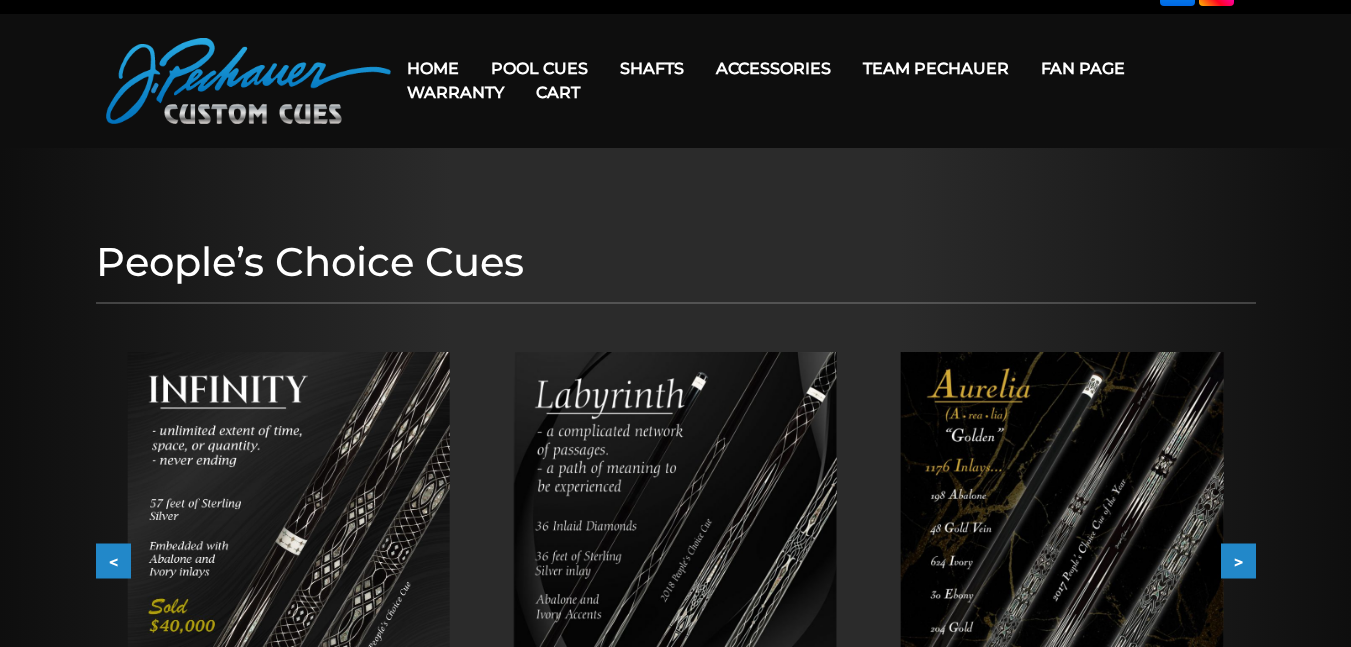 scroll, scrollTop: 0, scrollLeft: 0, axis: both 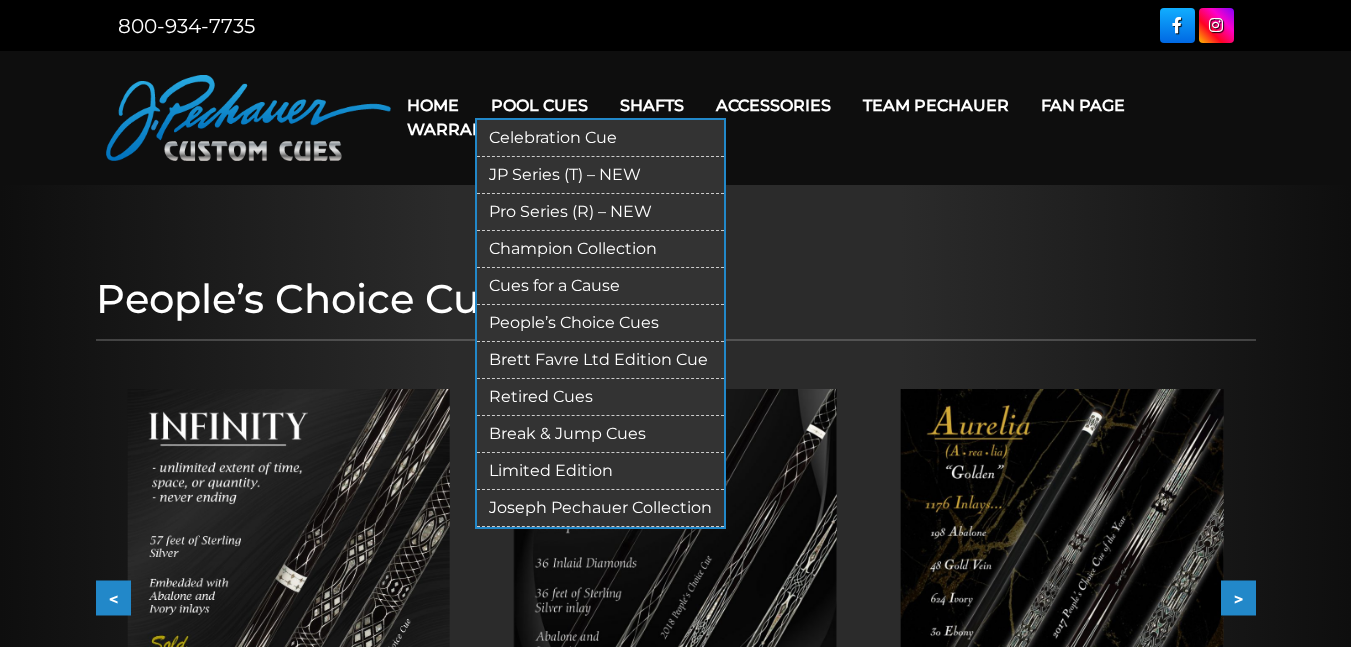 click on "Retired Cues" at bounding box center [600, 397] 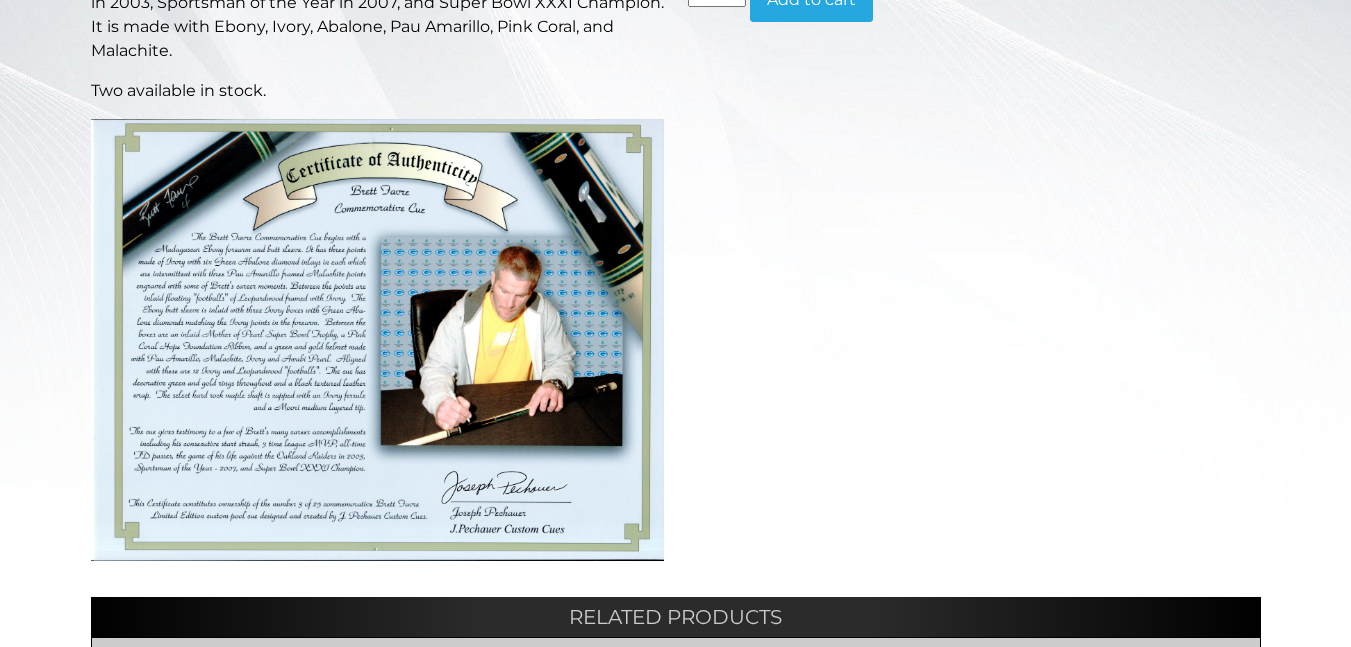 scroll, scrollTop: 0, scrollLeft: 0, axis: both 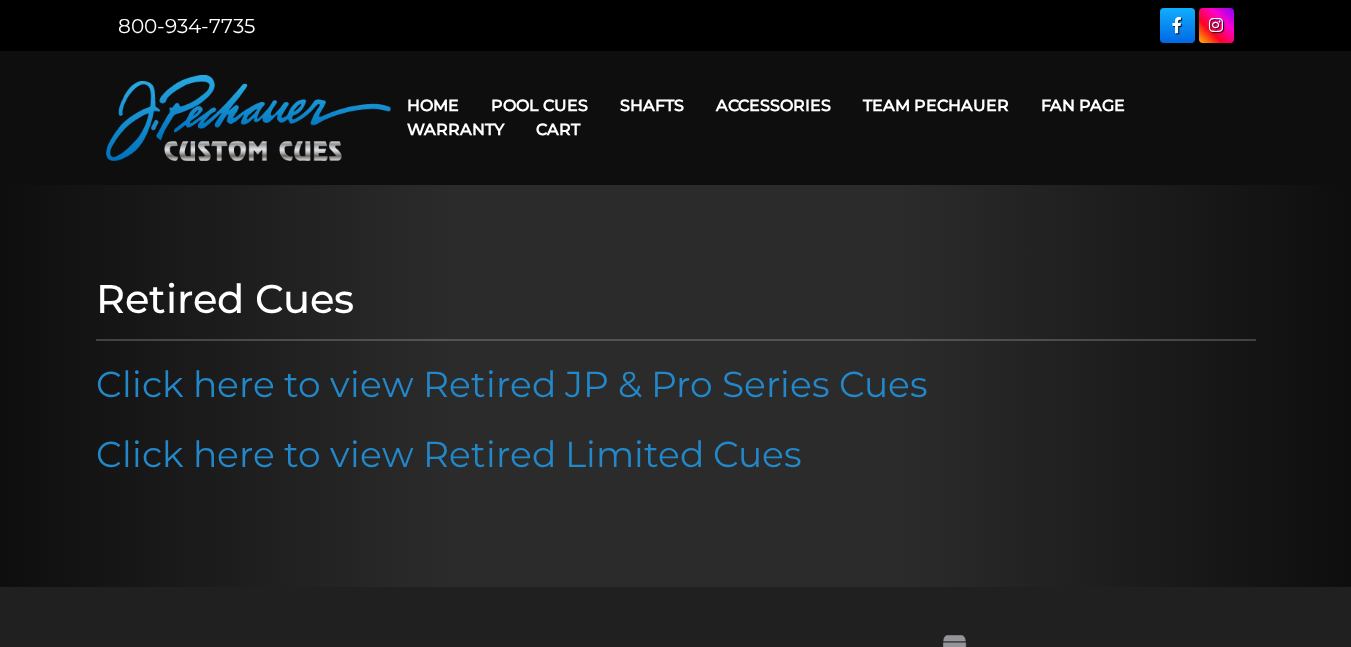 click on "Click here to view Retired JP & Pro Series Cues" at bounding box center (512, 384) 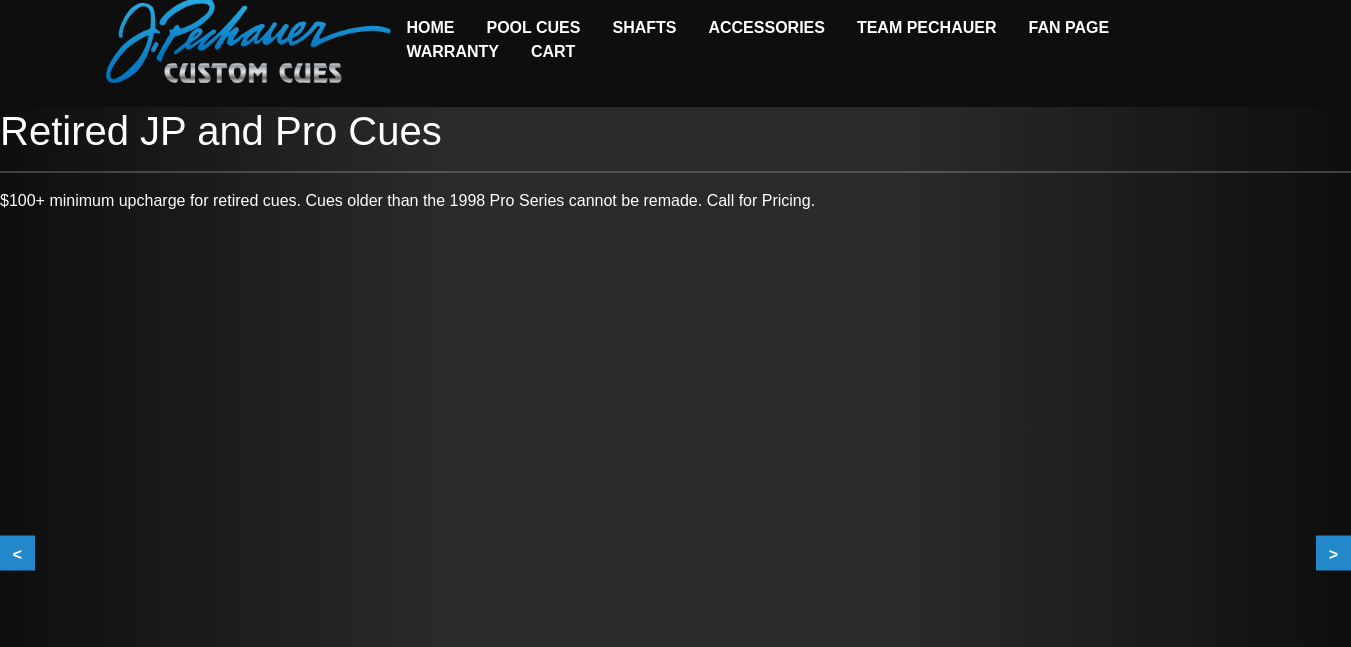 scroll, scrollTop: 0, scrollLeft: 0, axis: both 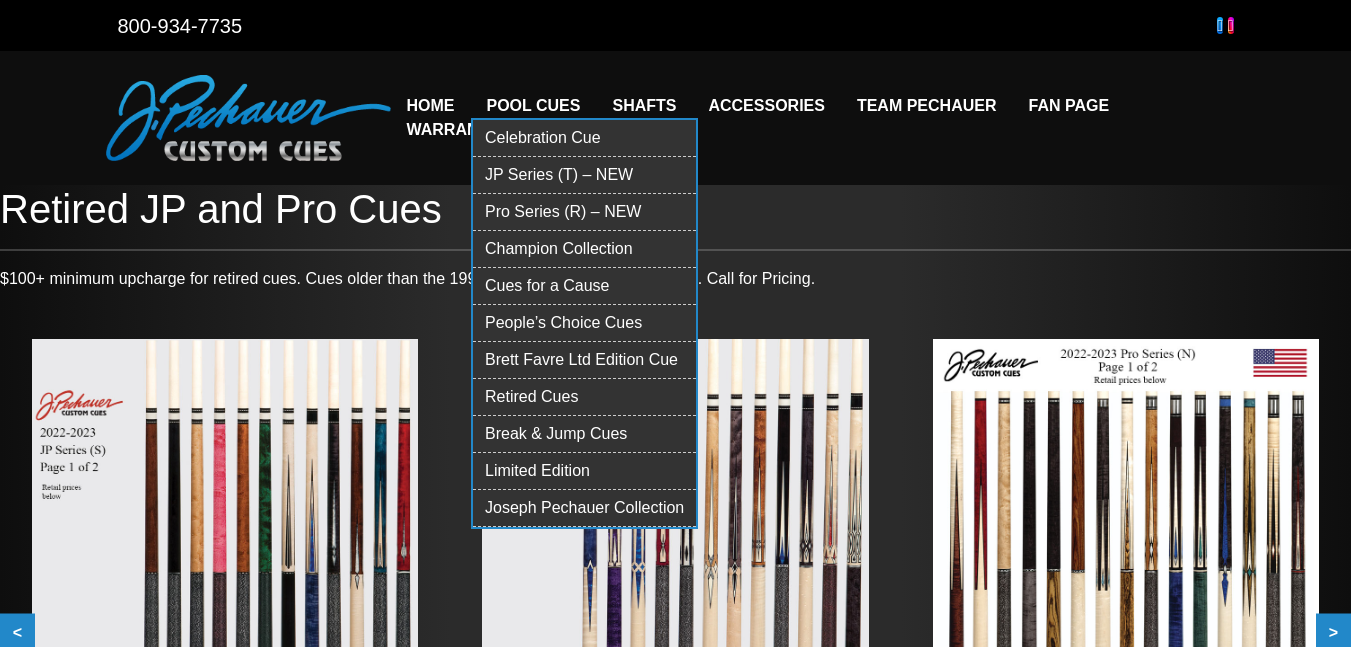 click on "Limited Edition" at bounding box center [584, 471] 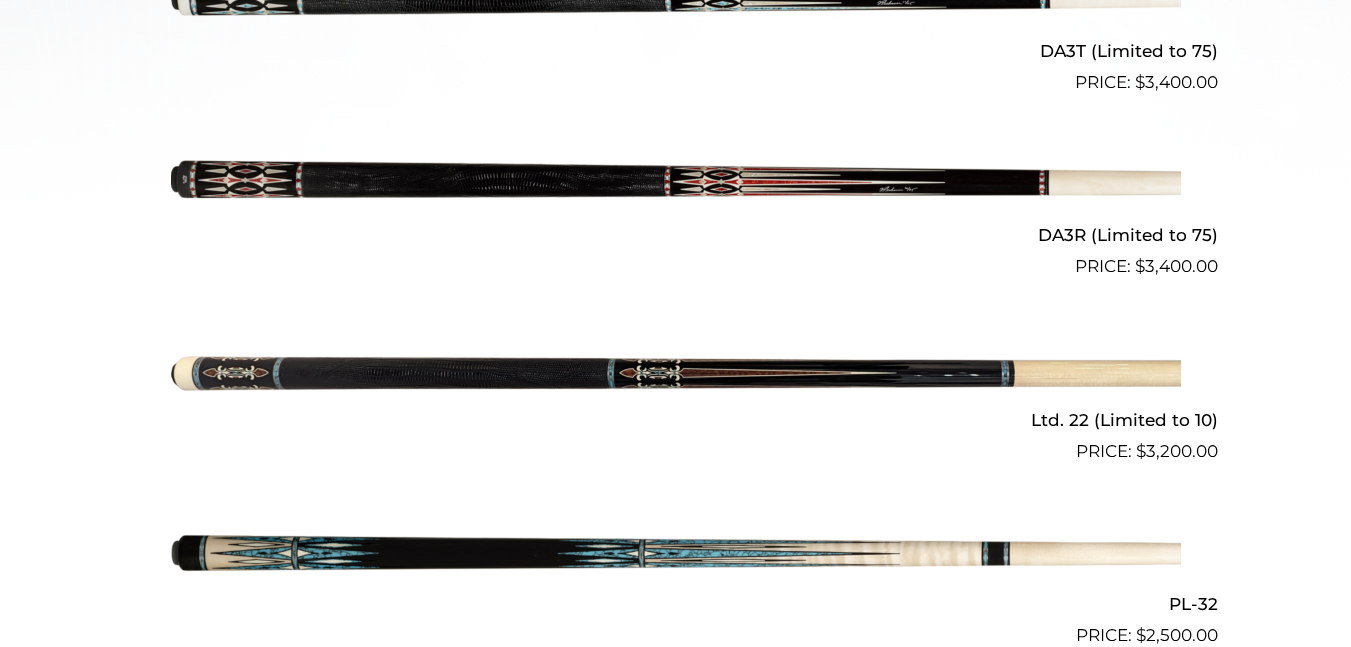 scroll, scrollTop: 0, scrollLeft: 0, axis: both 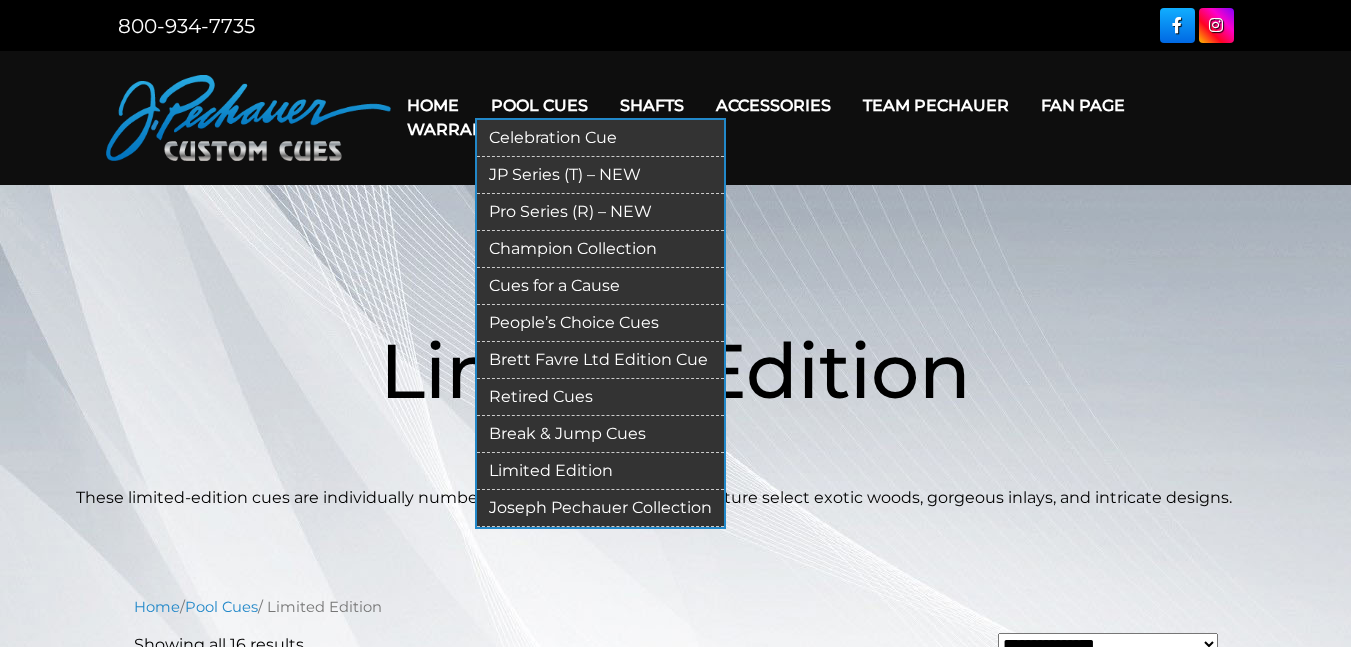 click on "Joseph Pechauer Collection" at bounding box center [600, 508] 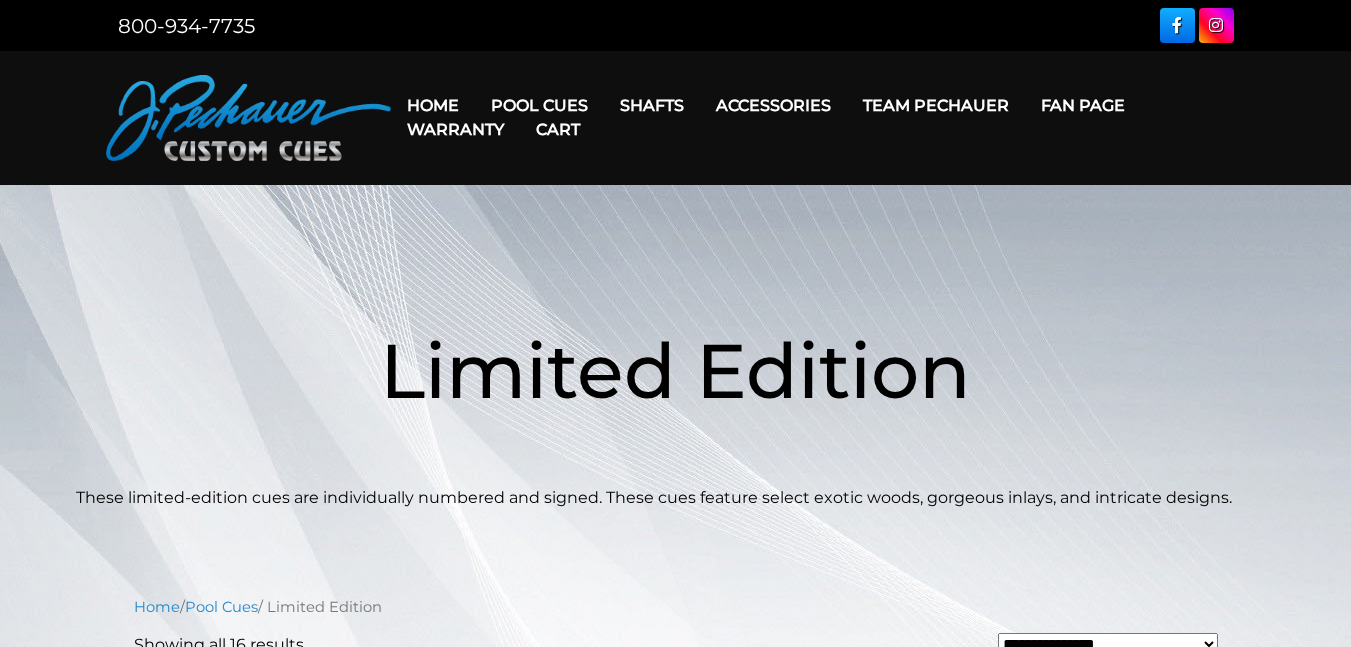 click on "Team Pechauer" at bounding box center [936, 105] 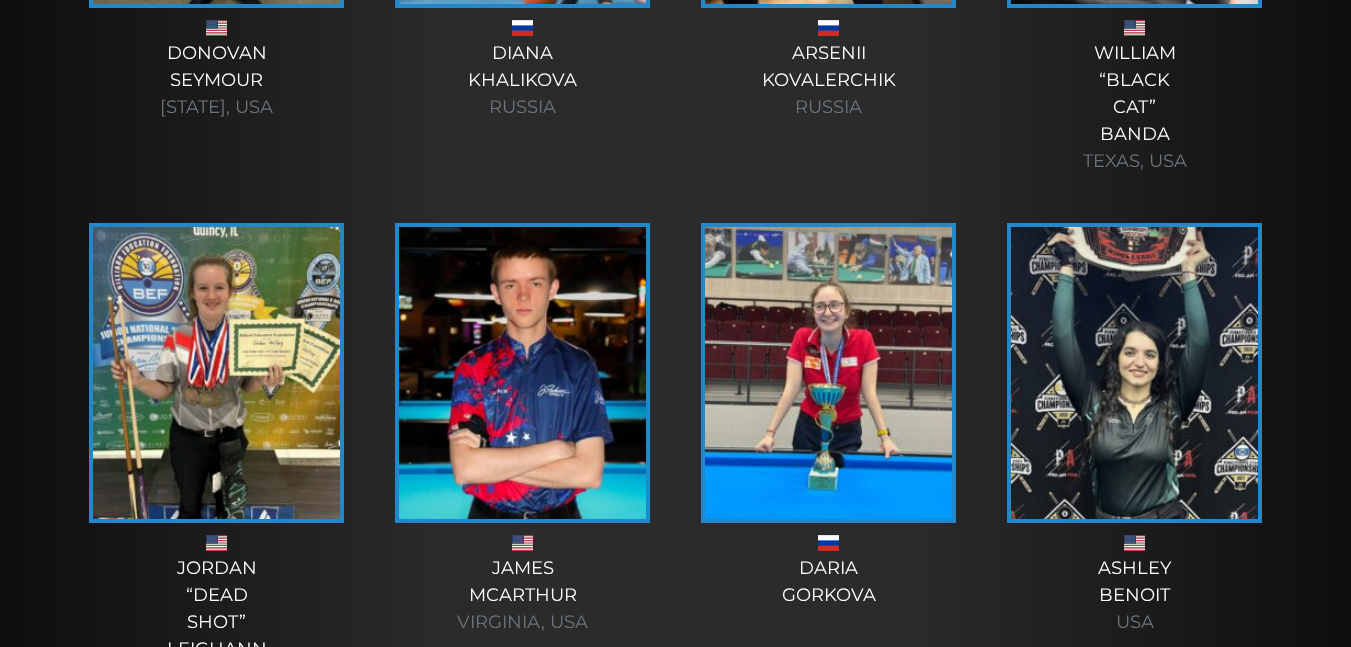 scroll, scrollTop: 6506, scrollLeft: 0, axis: vertical 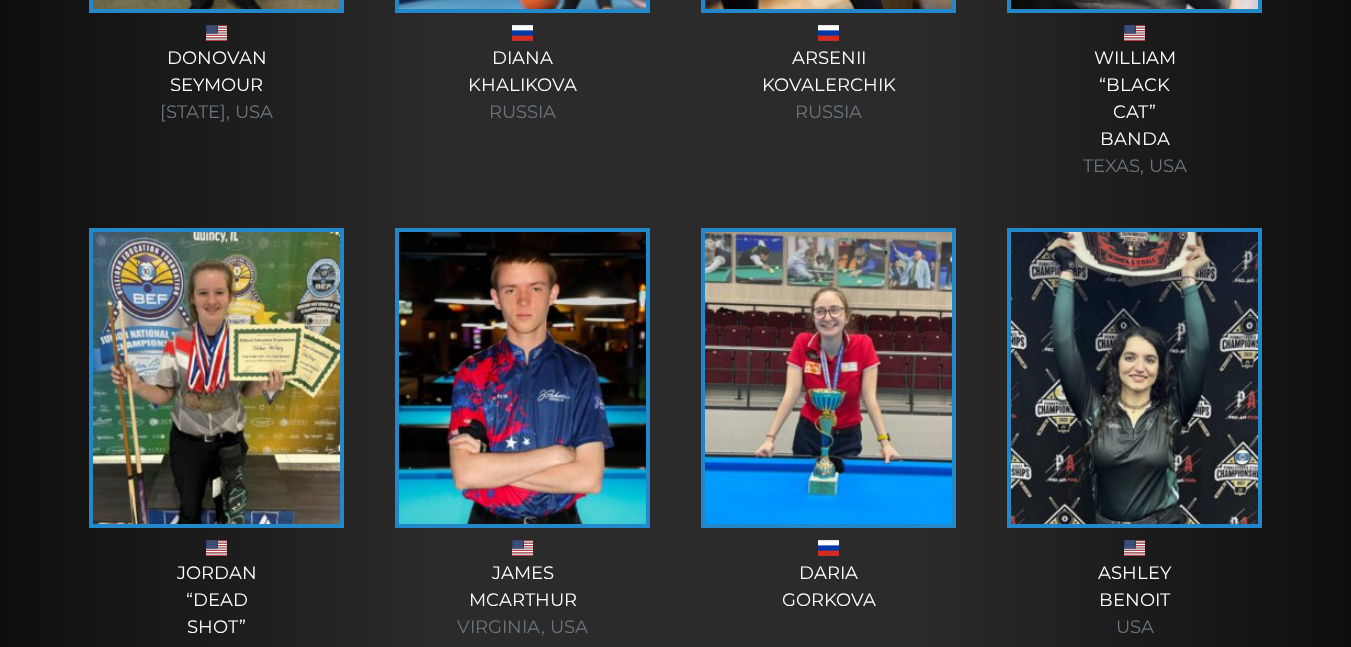 click at bounding box center (1134, 378) 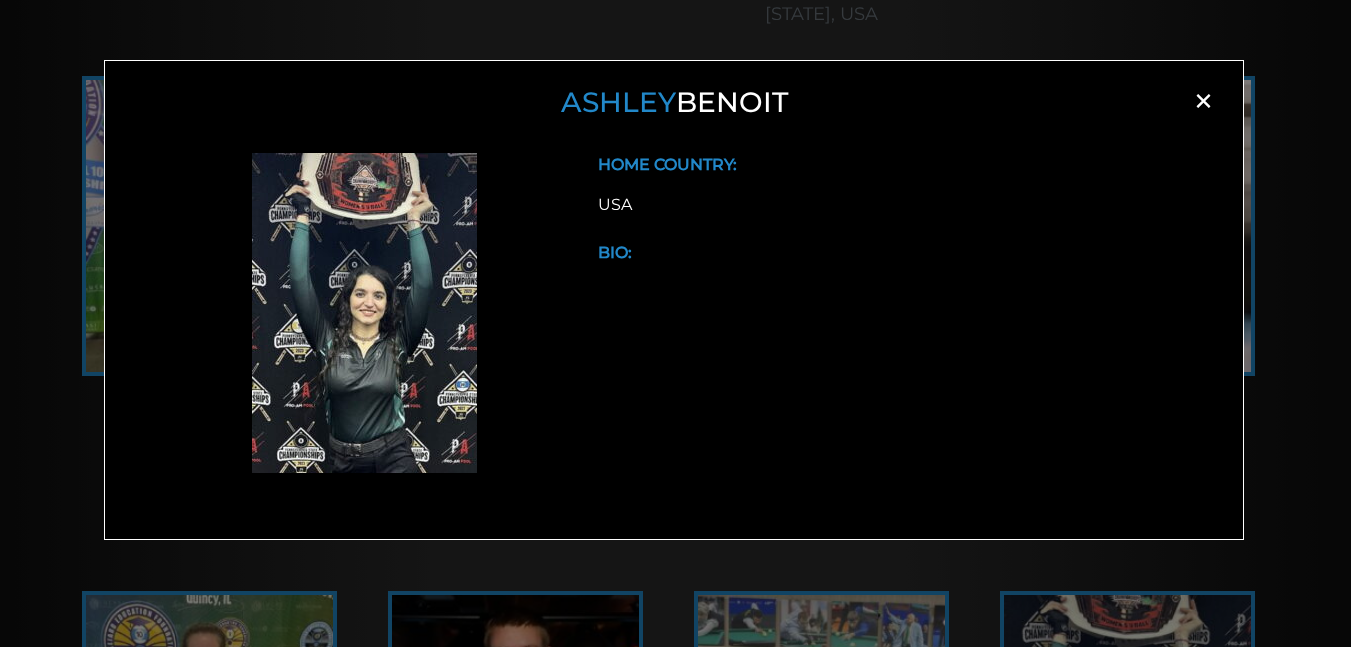scroll, scrollTop: 6141, scrollLeft: 0, axis: vertical 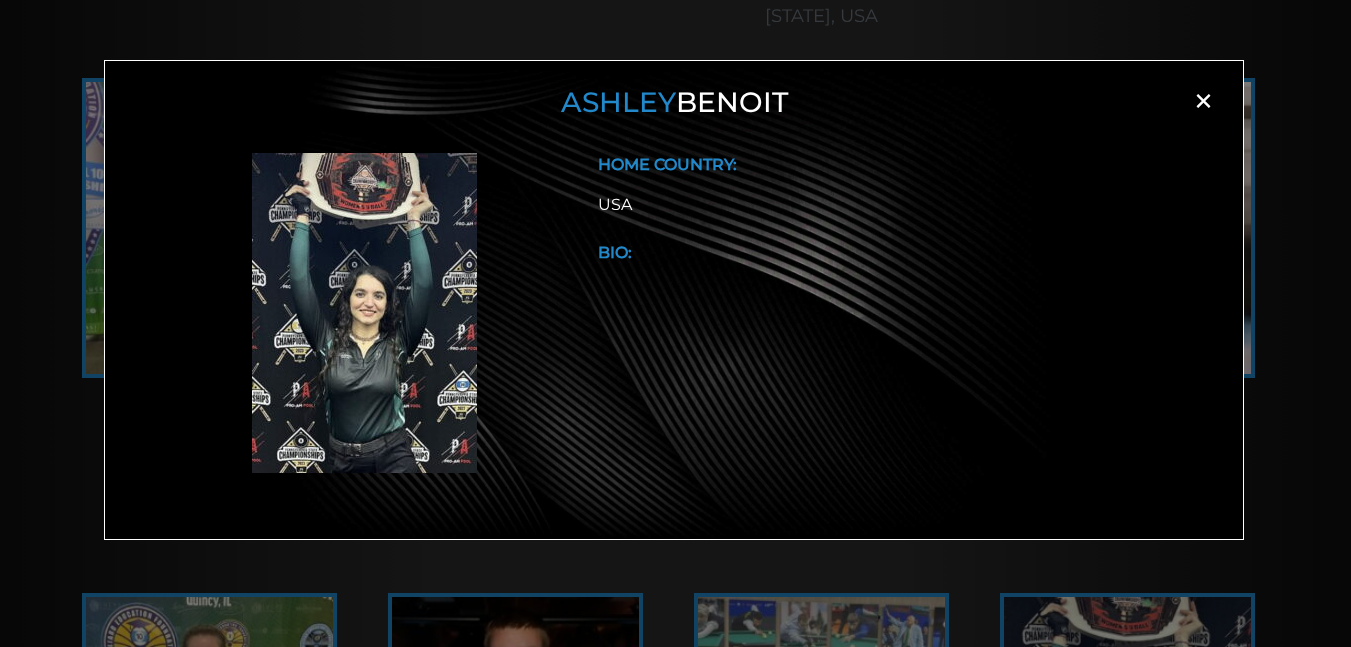 click on "×" at bounding box center (1203, 101) 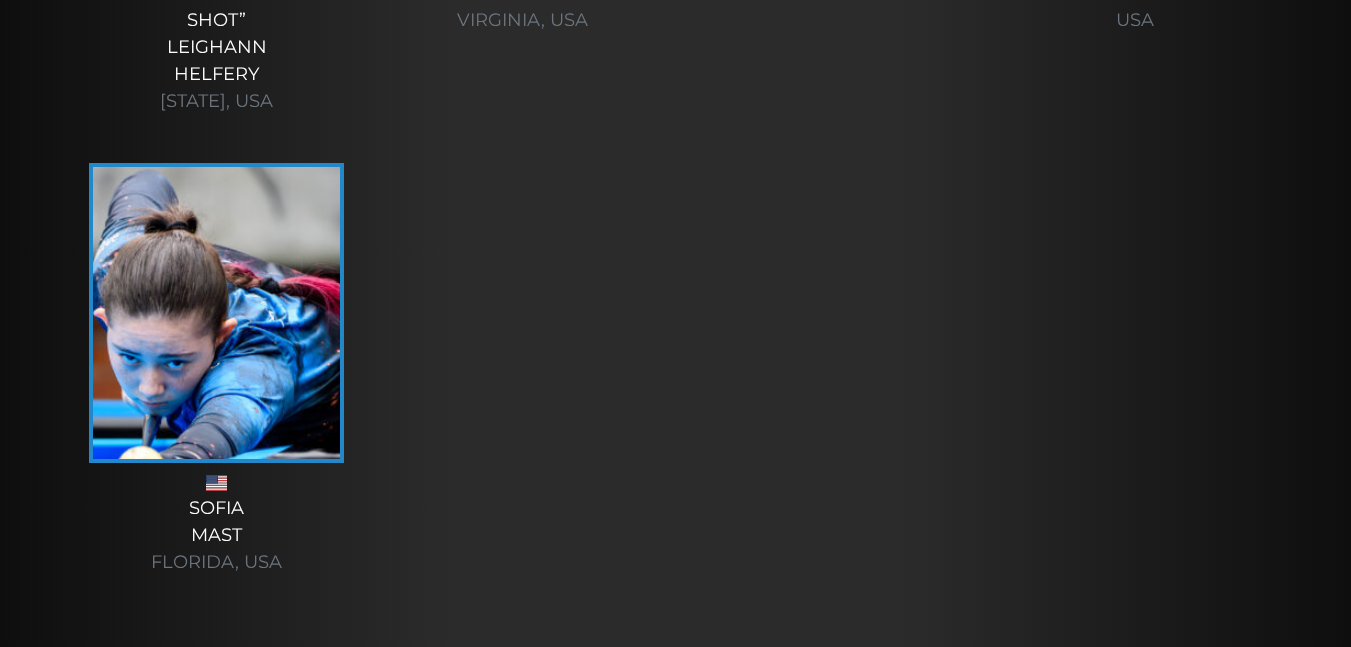 scroll, scrollTop: 7126, scrollLeft: 0, axis: vertical 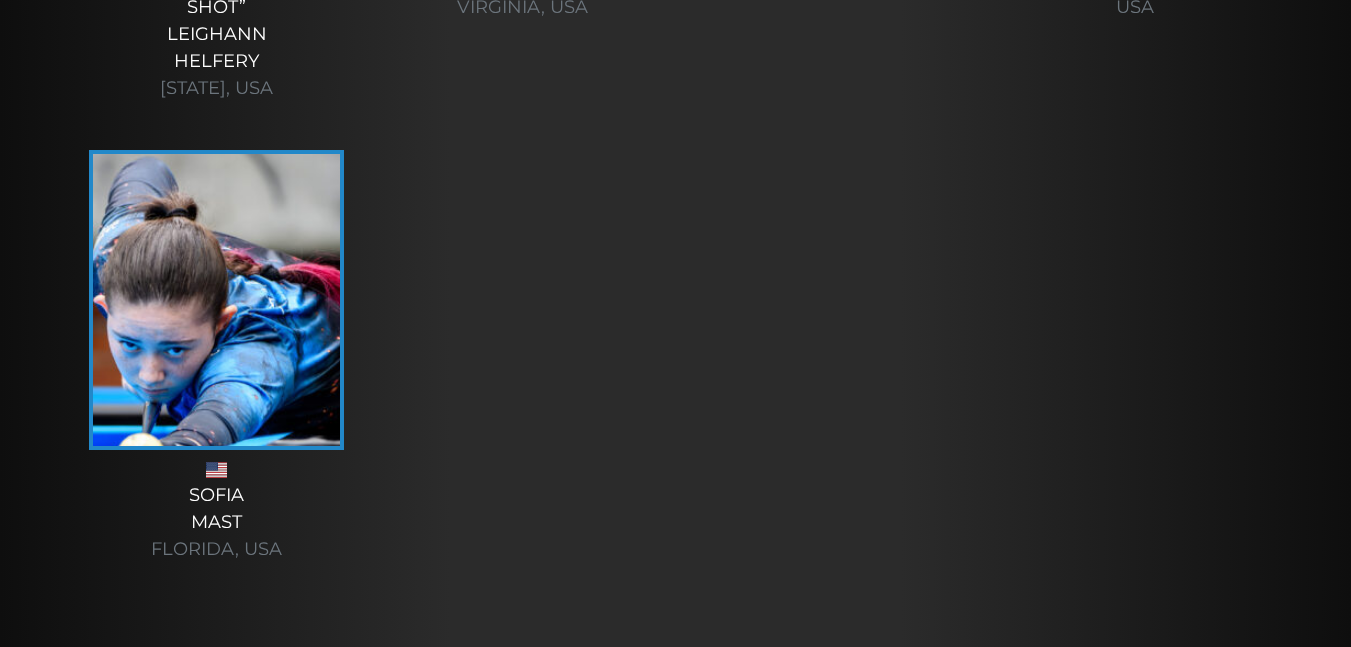click at bounding box center (216, 300) 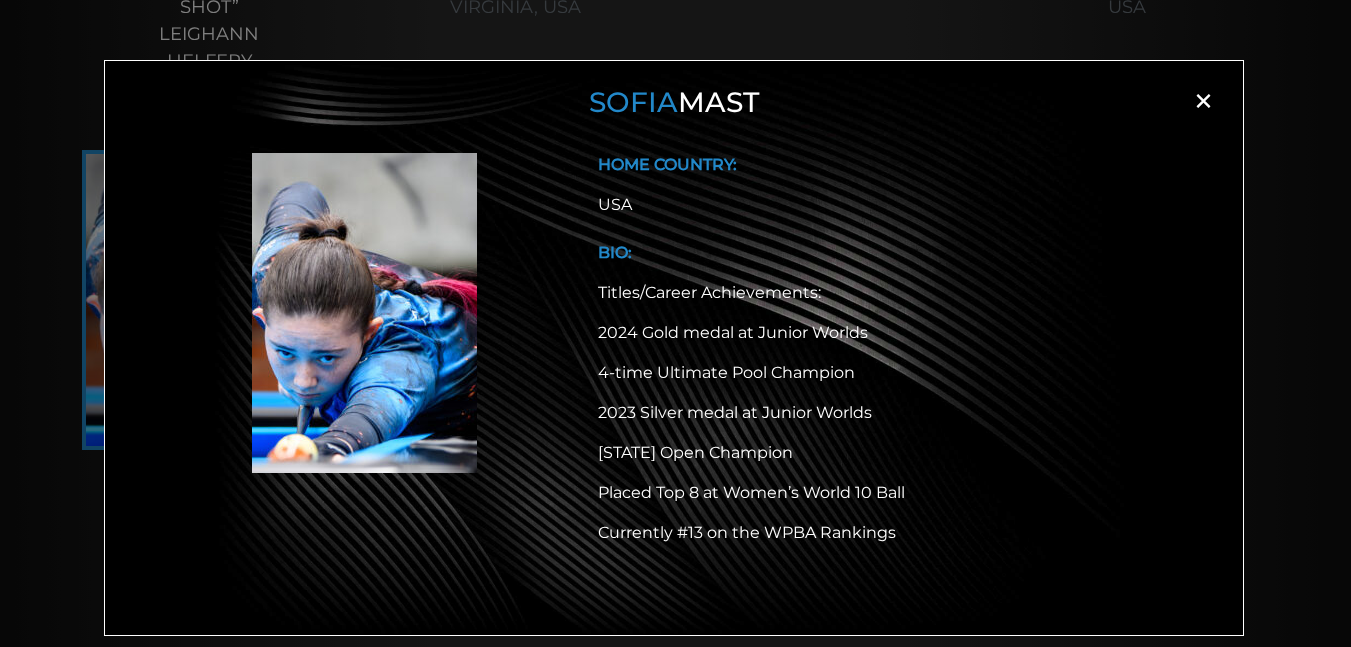 click on "×" at bounding box center (1203, 101) 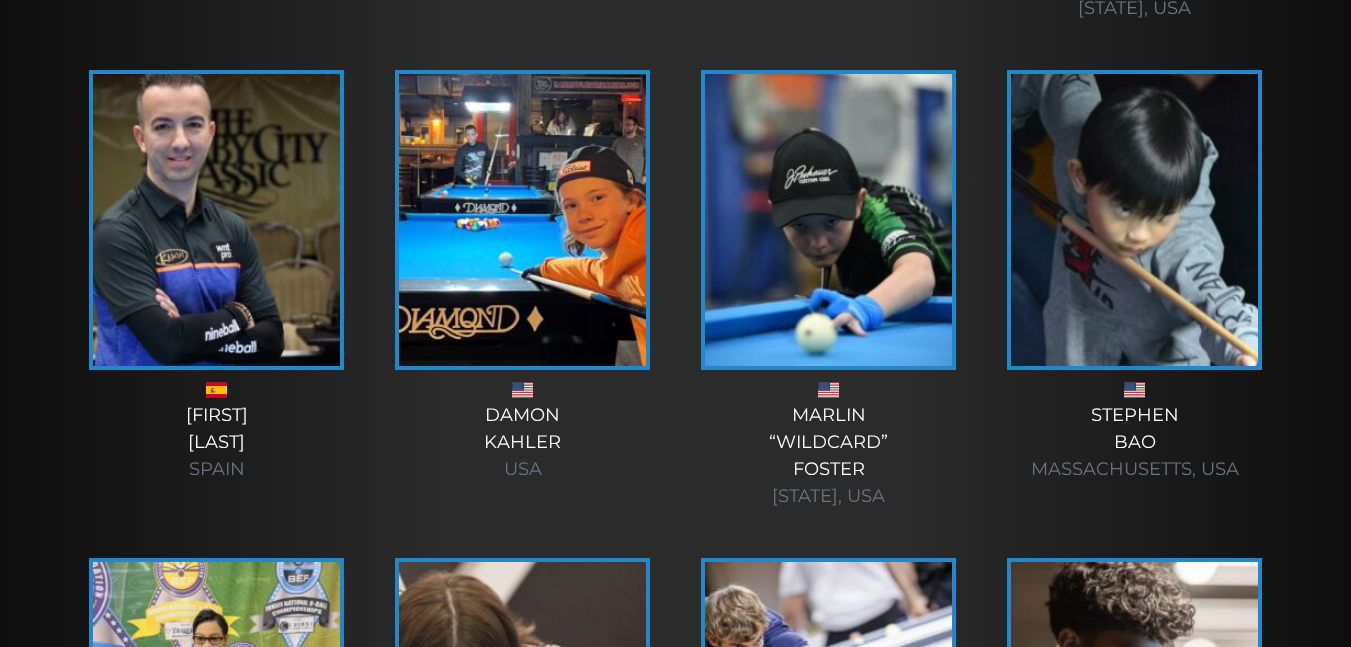 scroll, scrollTop: 5660, scrollLeft: 0, axis: vertical 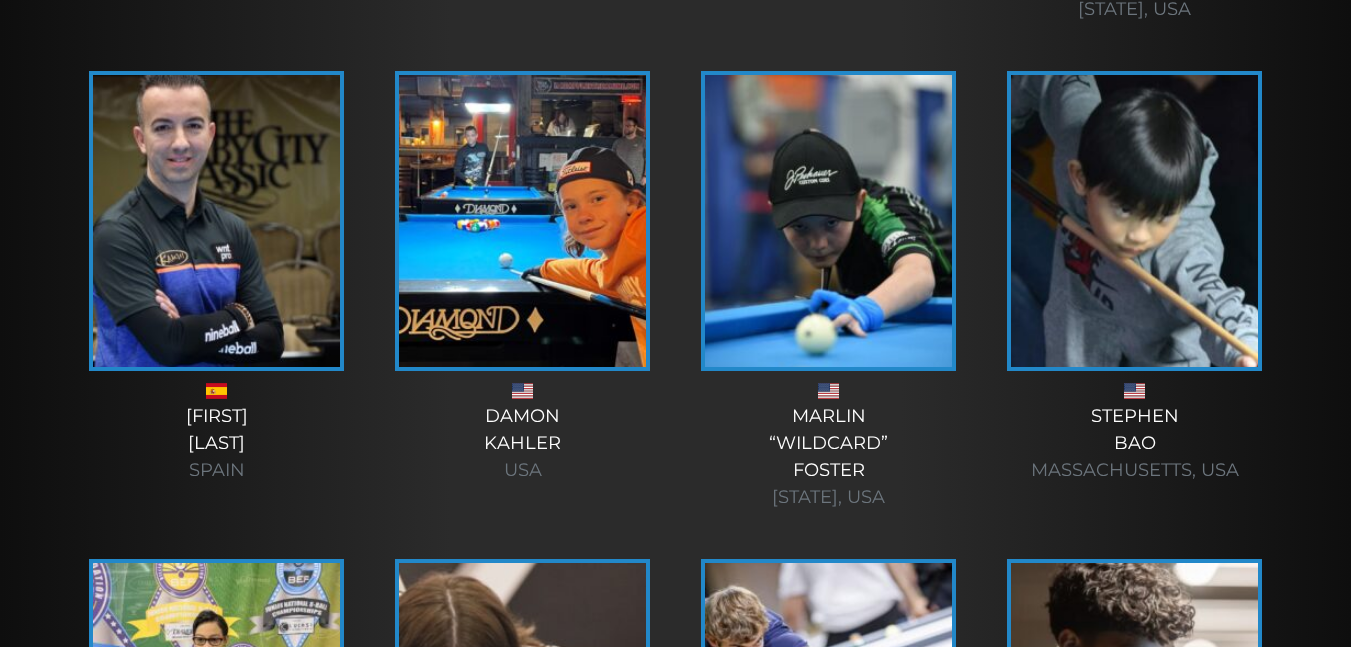 click at bounding box center (216, 221) 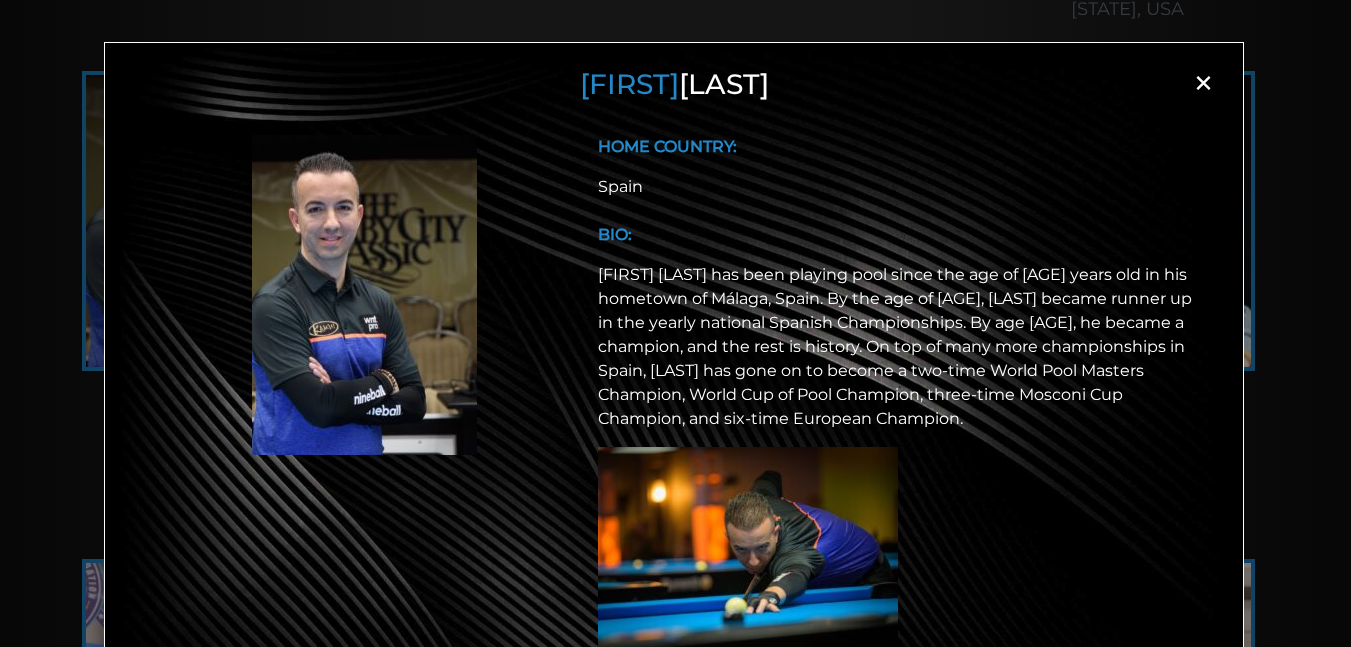 scroll, scrollTop: 5, scrollLeft: 0, axis: vertical 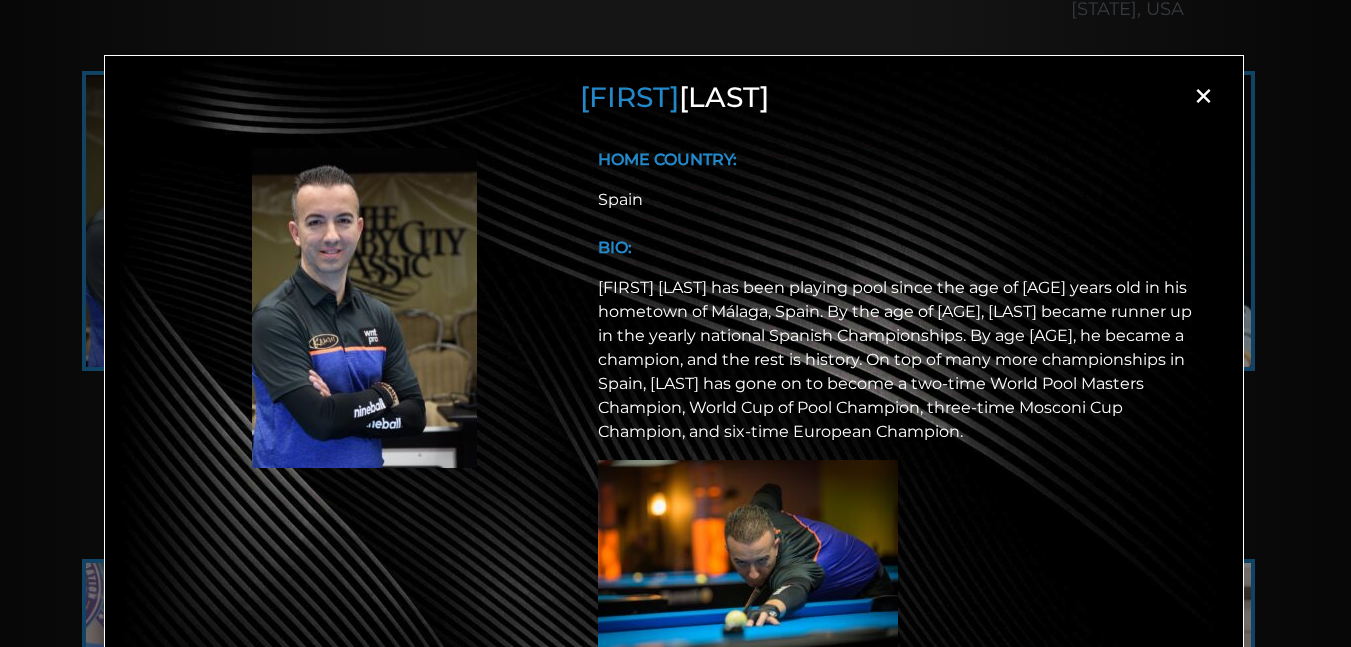 click on "×" at bounding box center [1203, 96] 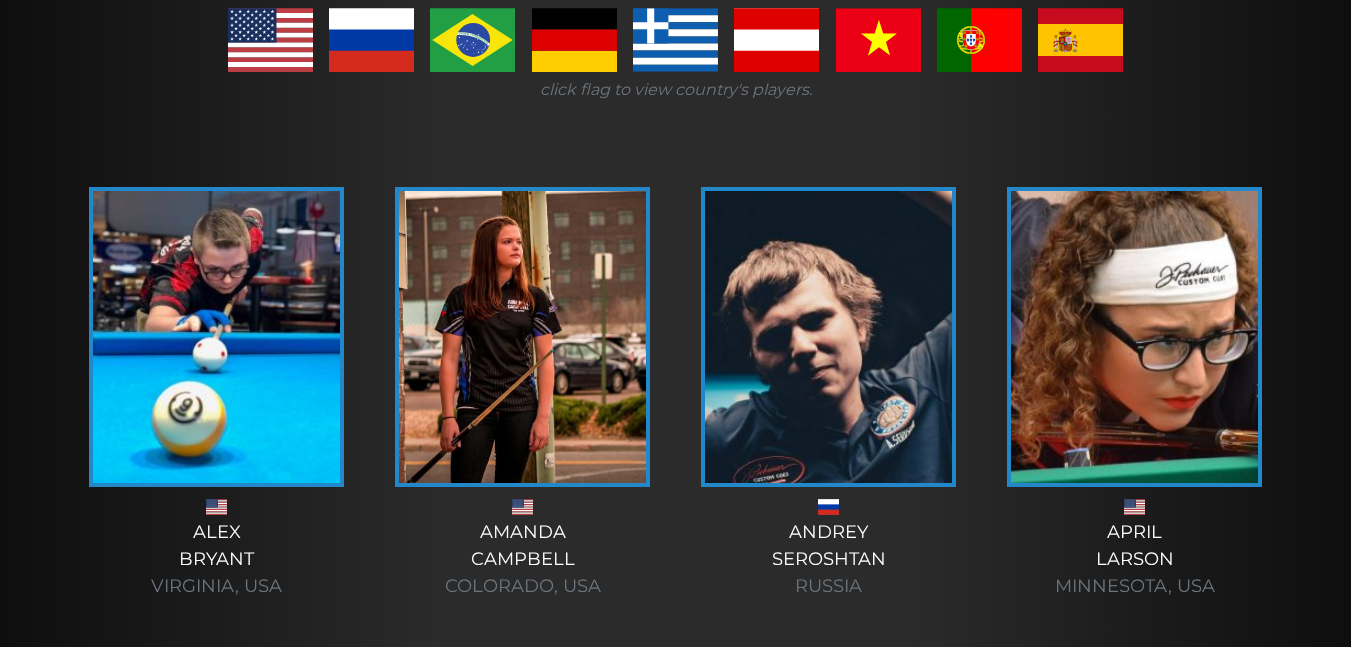 scroll, scrollTop: 0, scrollLeft: 0, axis: both 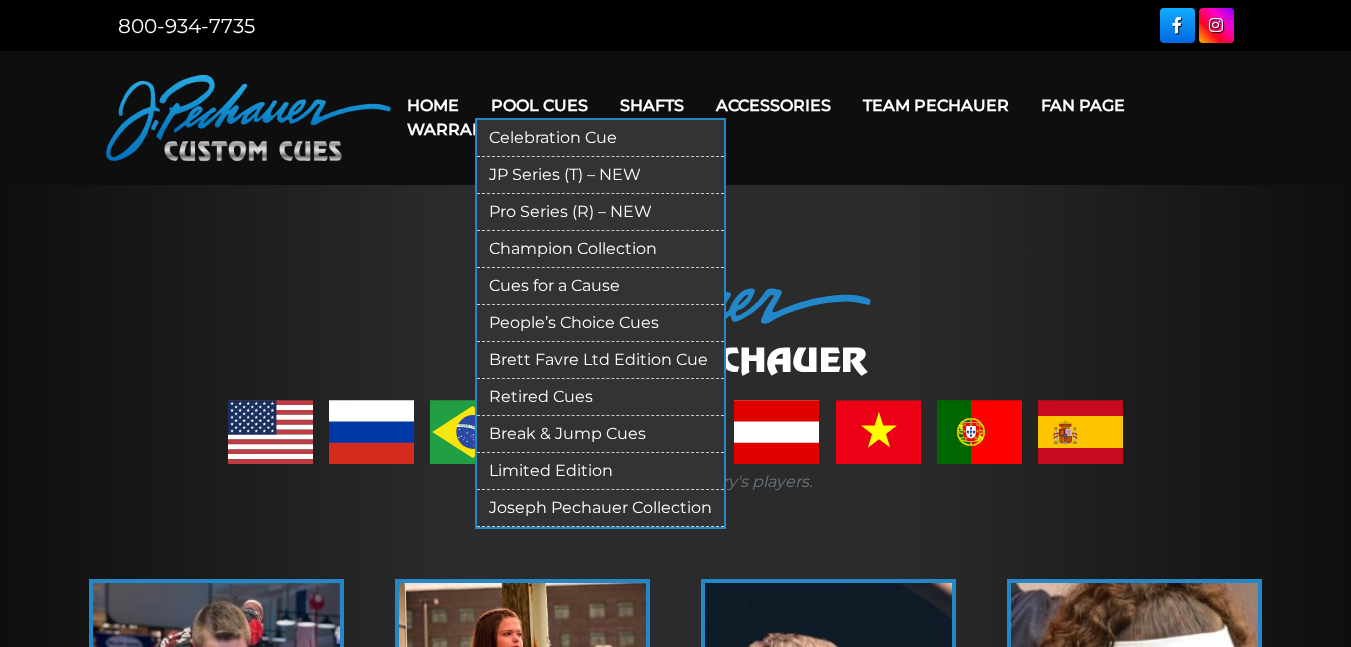 click on "Break & Jump Cues" at bounding box center (600, 434) 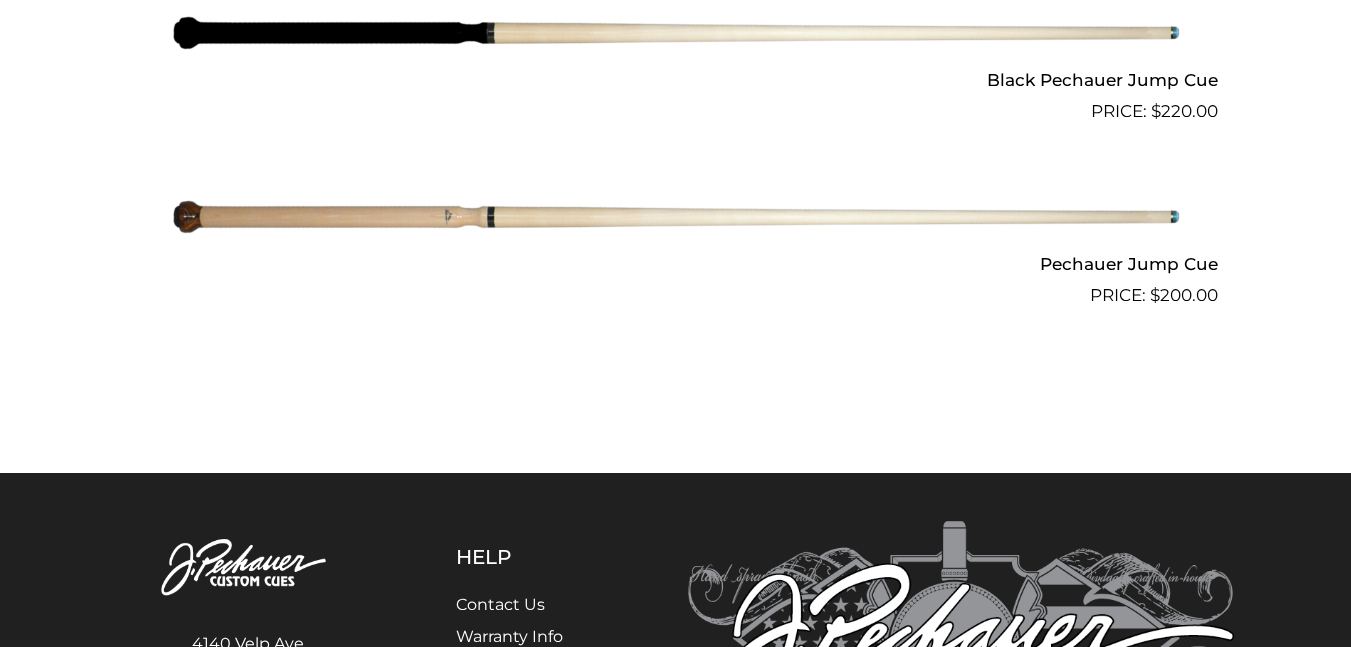 scroll, scrollTop: 0, scrollLeft: 0, axis: both 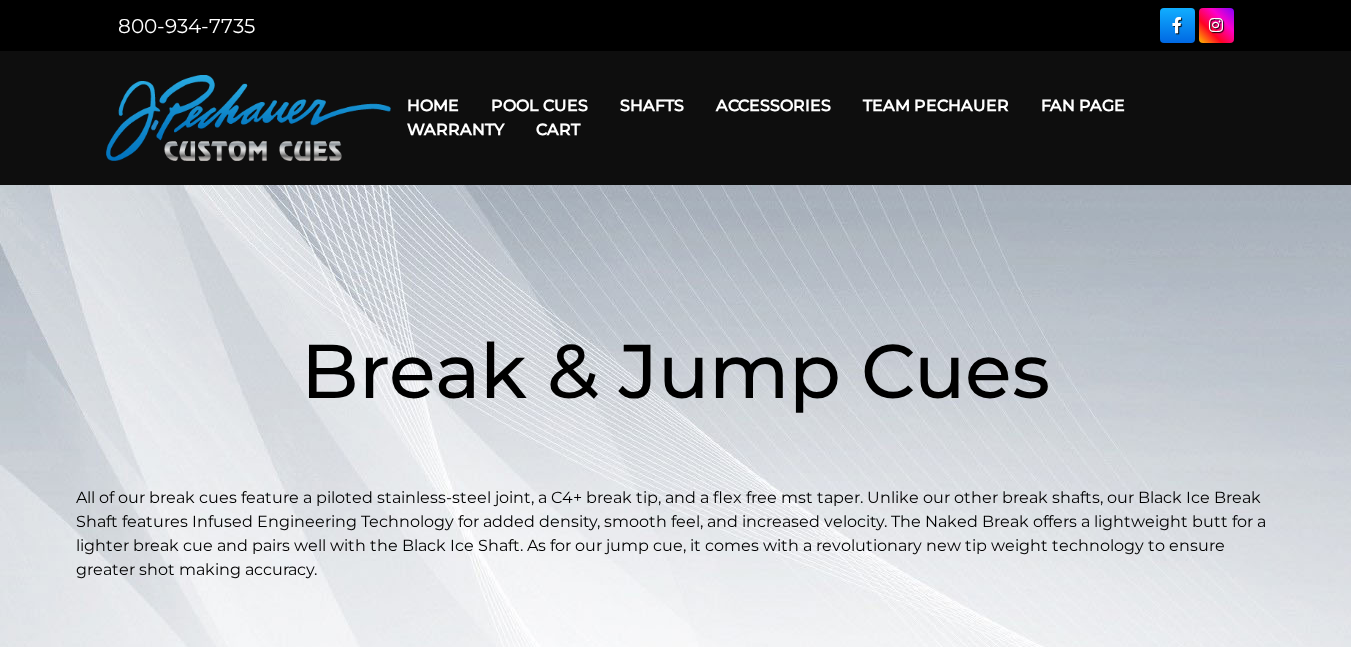 click on "Fan Page" at bounding box center (1083, 105) 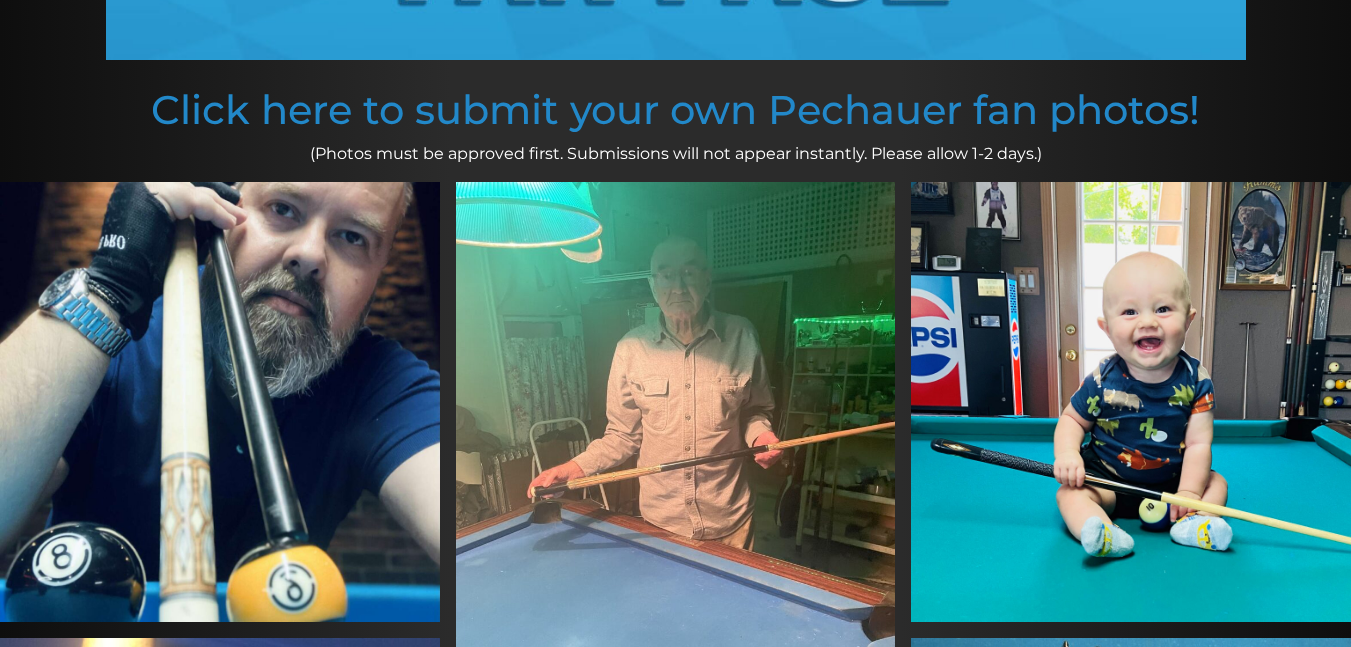 scroll, scrollTop: 0, scrollLeft: 0, axis: both 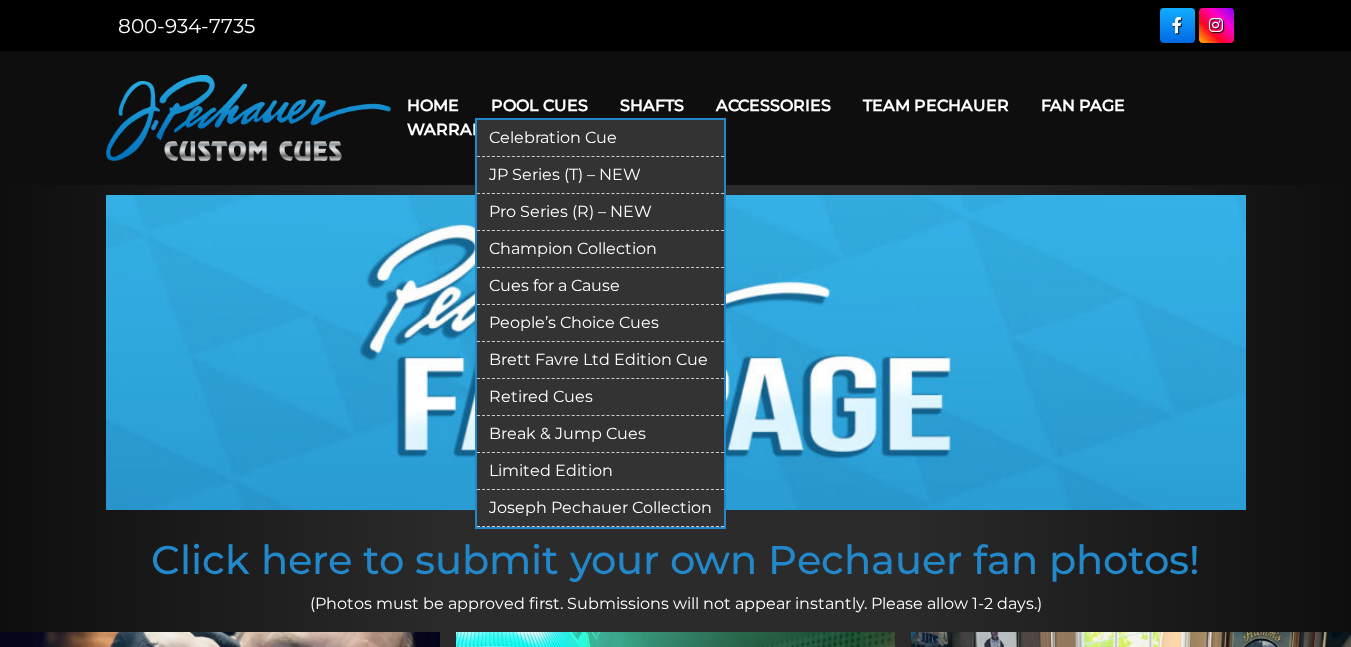 click on "Joseph Pechauer Collection" at bounding box center (600, 508) 